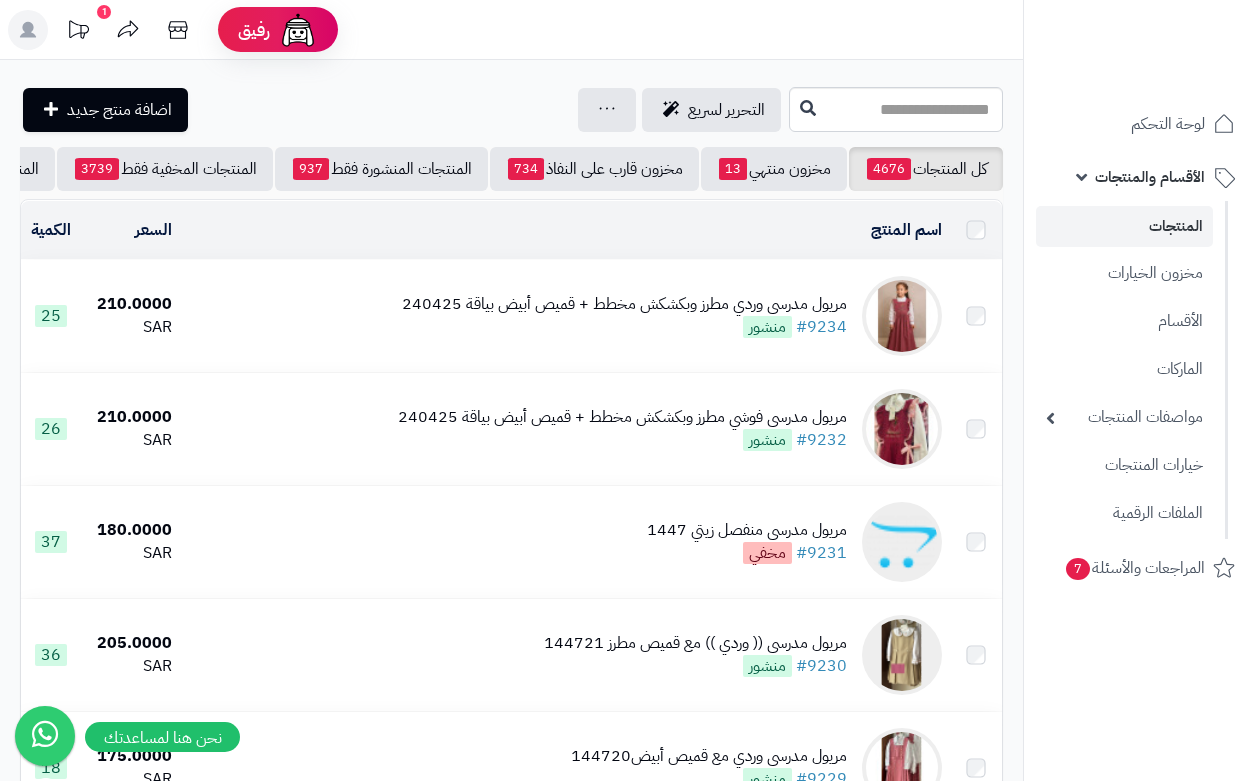 scroll, scrollTop: 0, scrollLeft: 0, axis: both 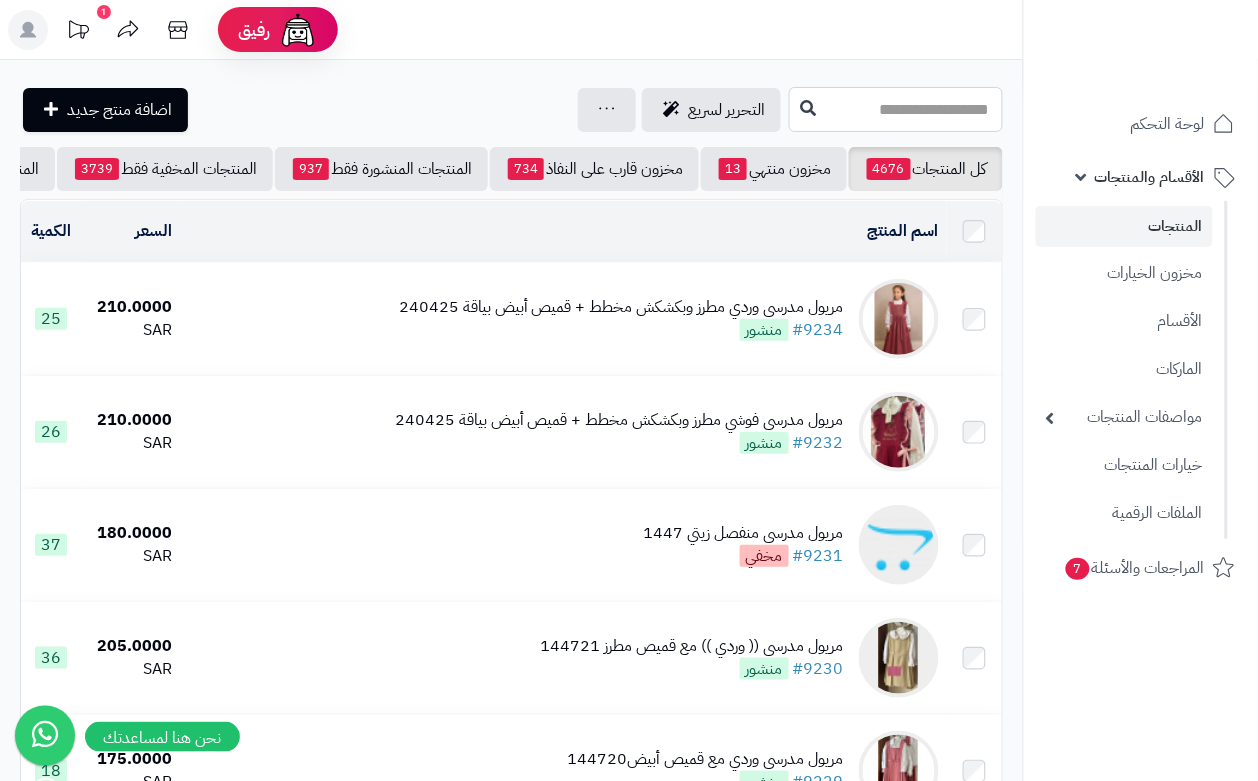 click at bounding box center [896, 109] 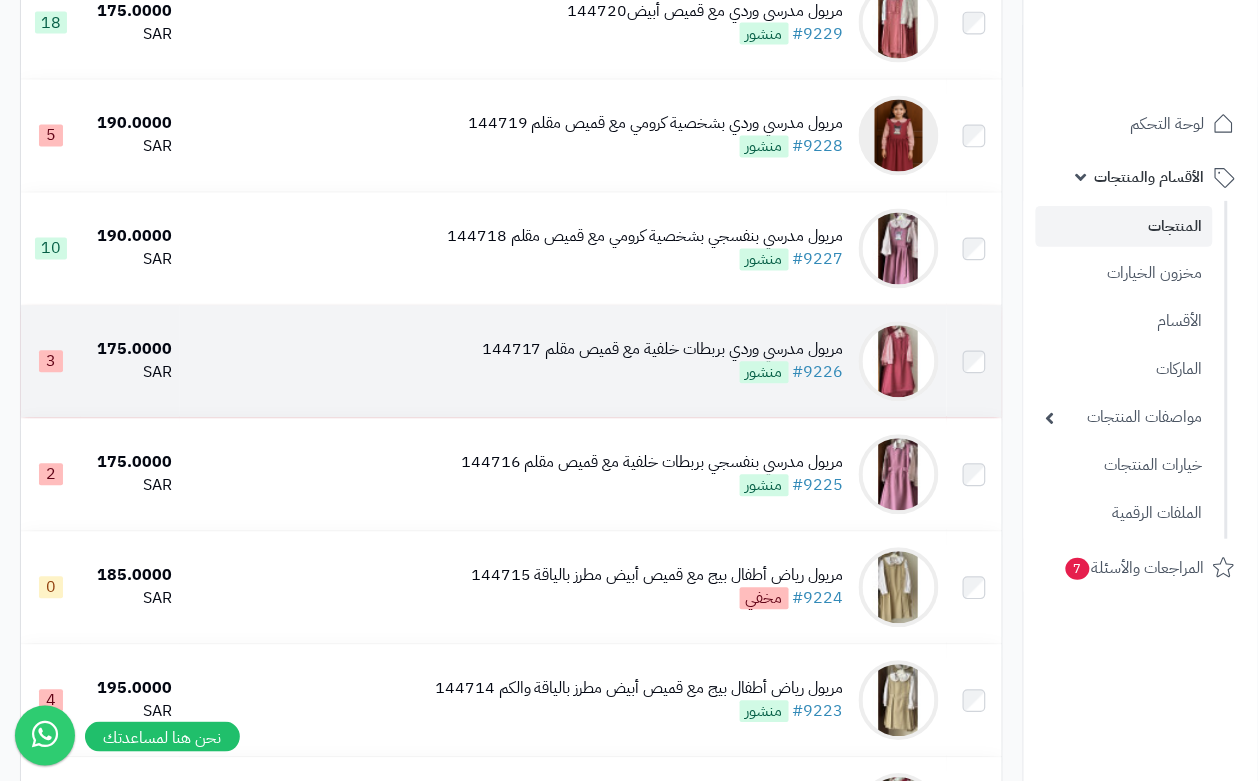 scroll, scrollTop: 750, scrollLeft: 0, axis: vertical 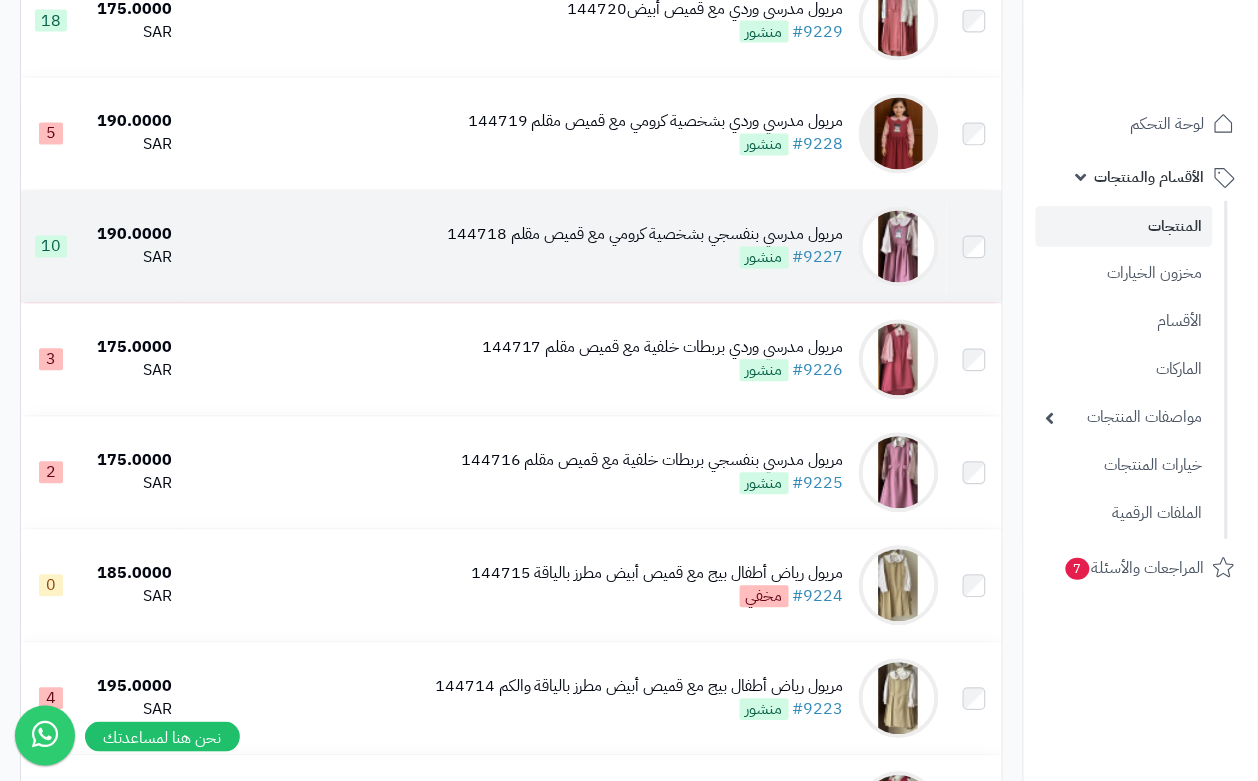 click on "مريول مدرسي بنفسجي بشخصية كرومي مع قميص مقلم 144718
#9227
منشور" at bounding box center (645, 247) 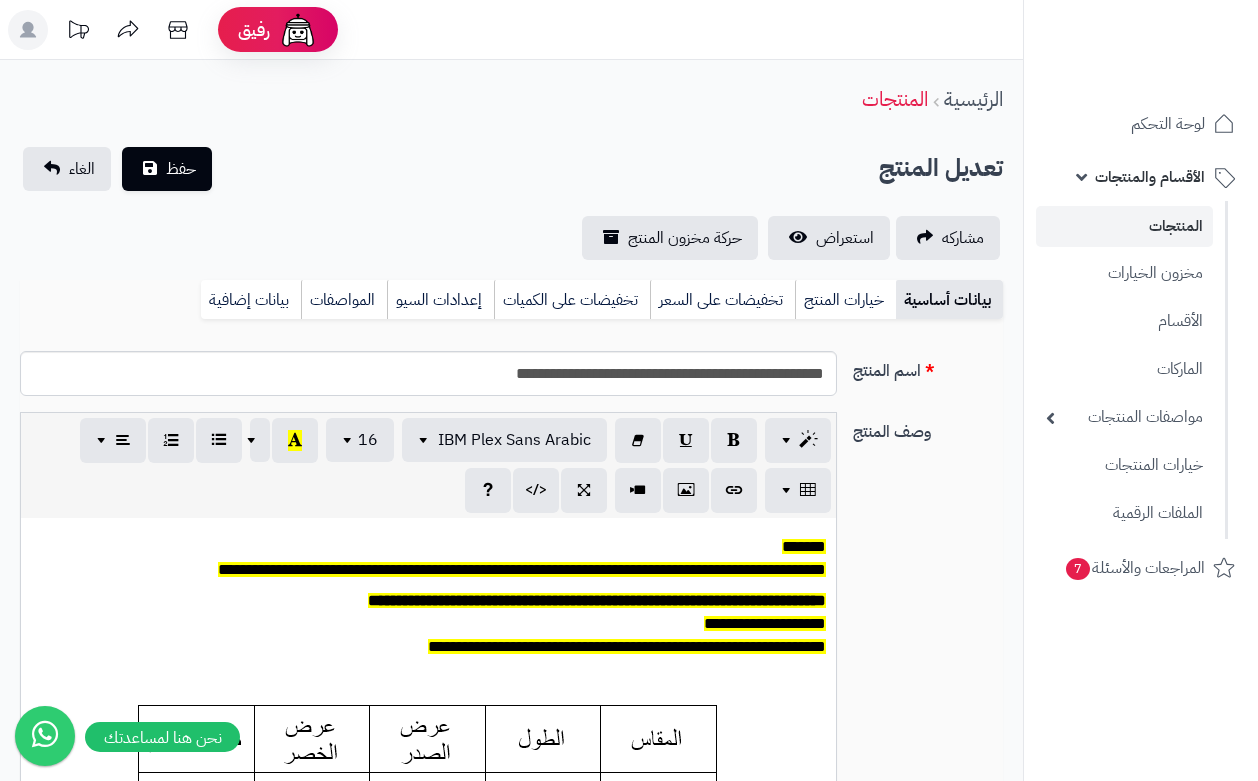 click on "خيارات المنتج" at bounding box center (845, 300) 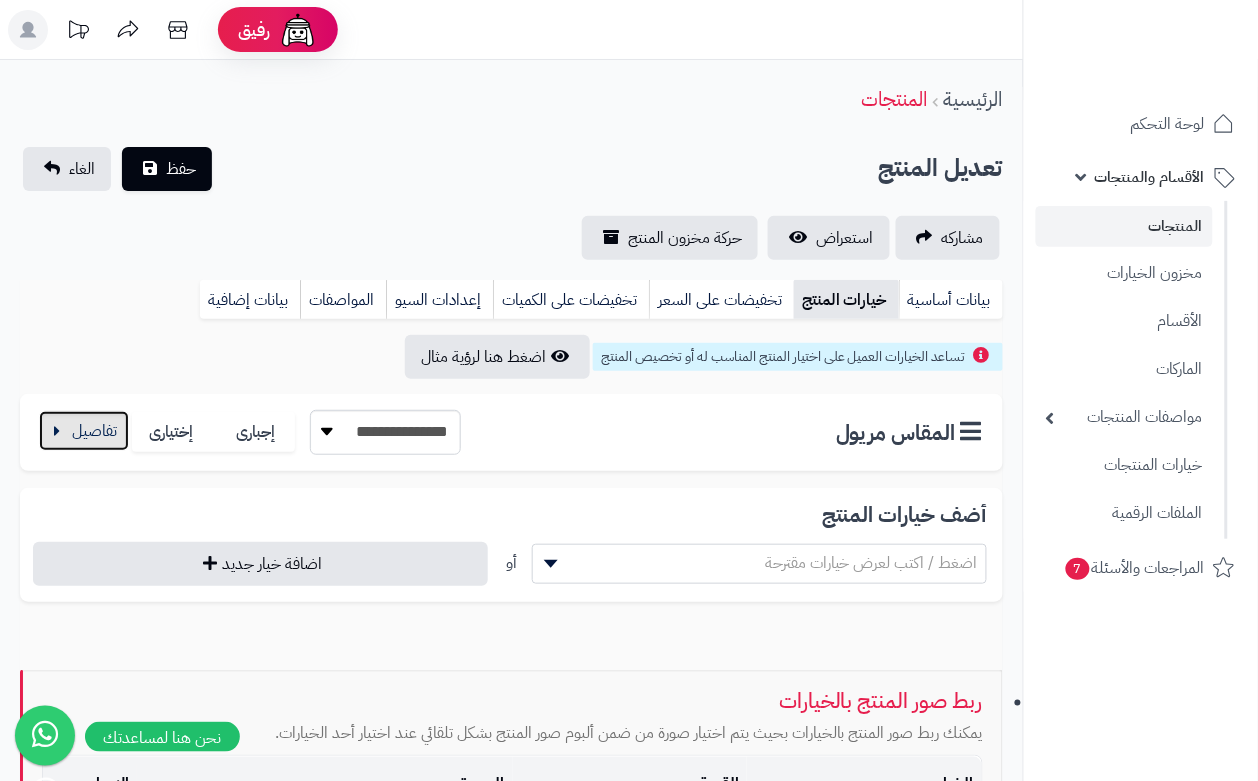 click at bounding box center (84, 431) 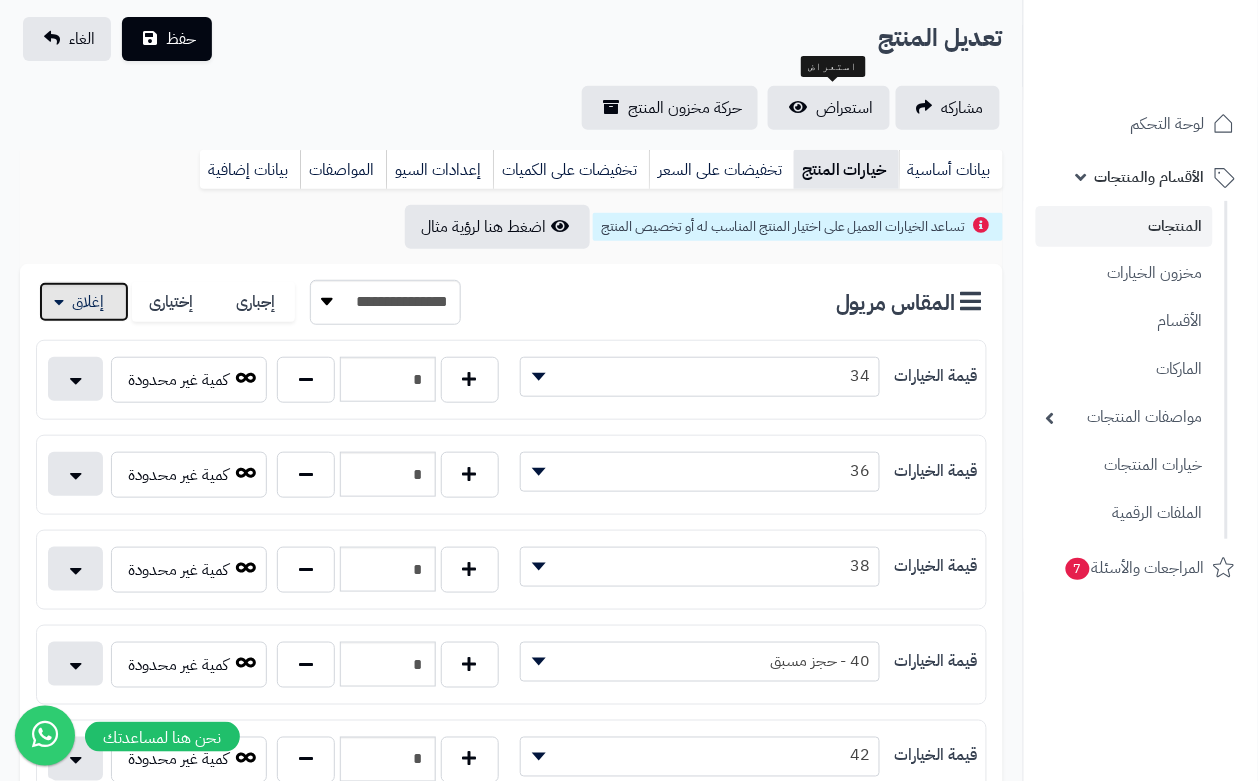 scroll, scrollTop: 0, scrollLeft: 0, axis: both 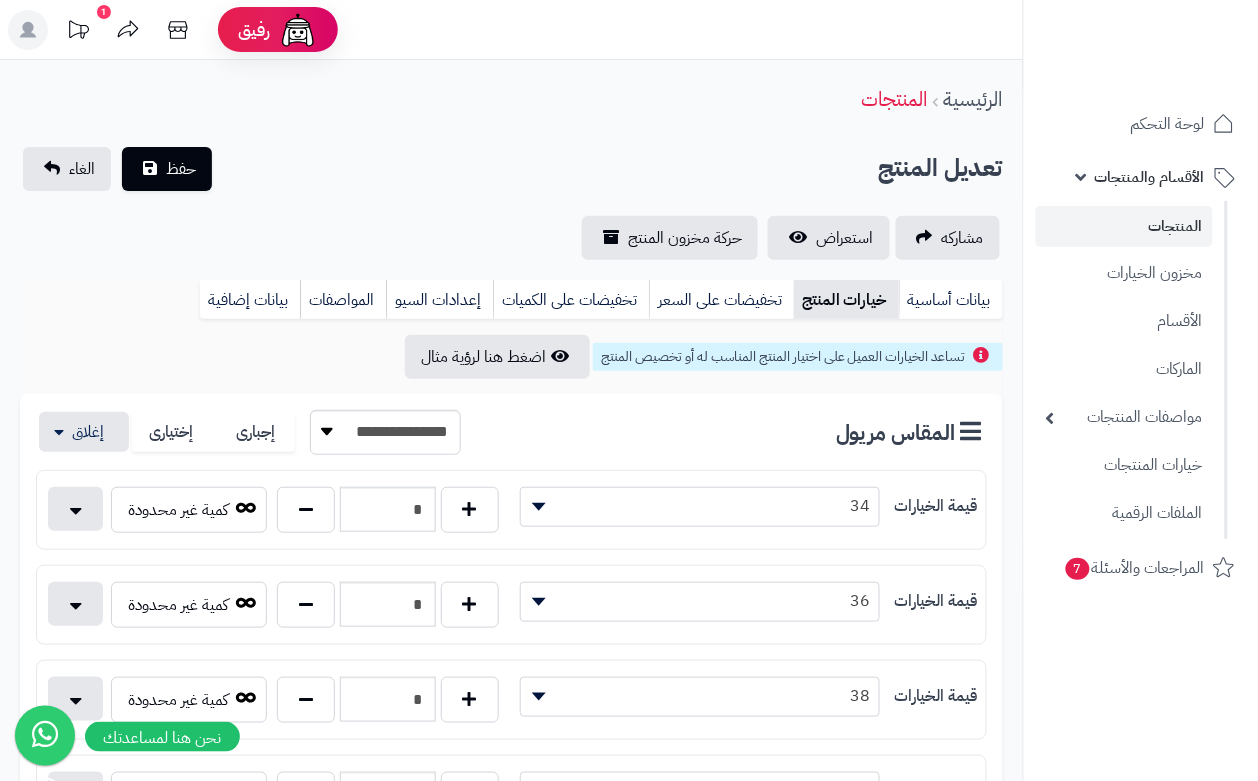 drag, startPoint x: 723, startPoint y: 152, endPoint x: 653, endPoint y: 122, distance: 76.15773 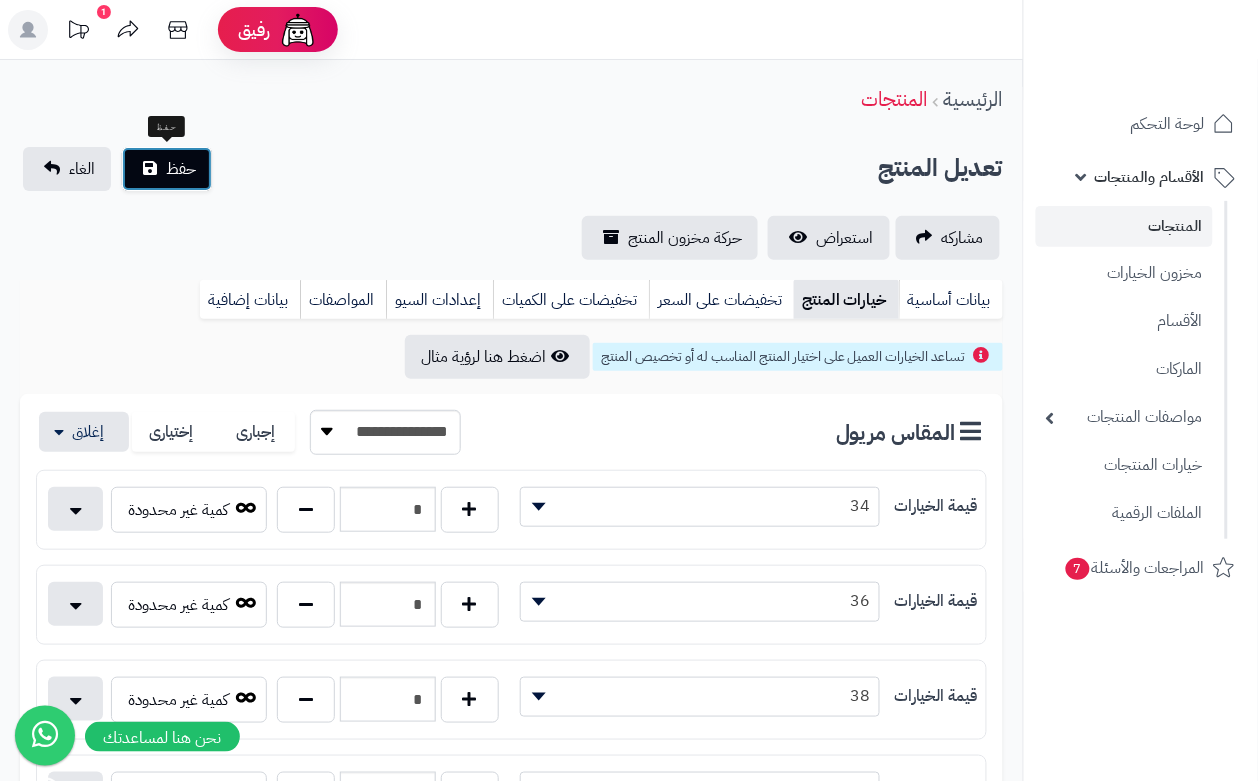 drag, startPoint x: 198, startPoint y: 176, endPoint x: 210, endPoint y: 196, distance: 23.323807 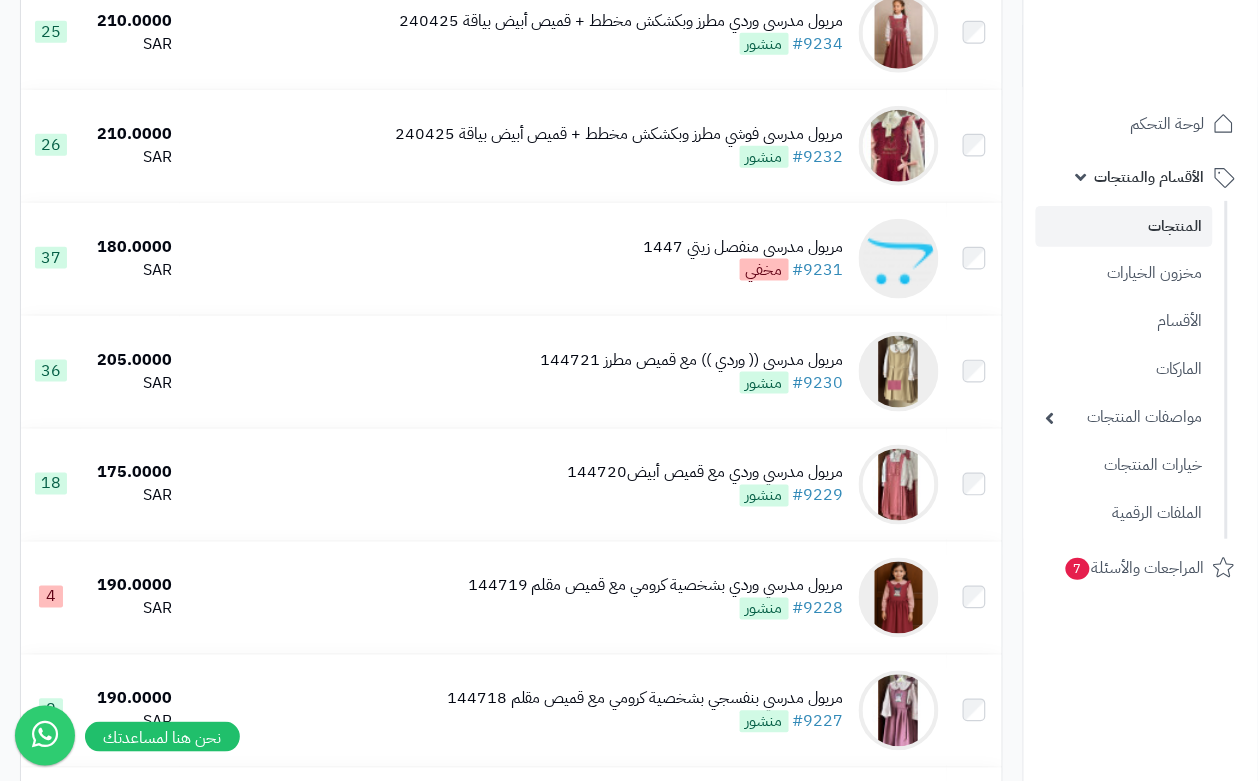 scroll, scrollTop: 391, scrollLeft: 0, axis: vertical 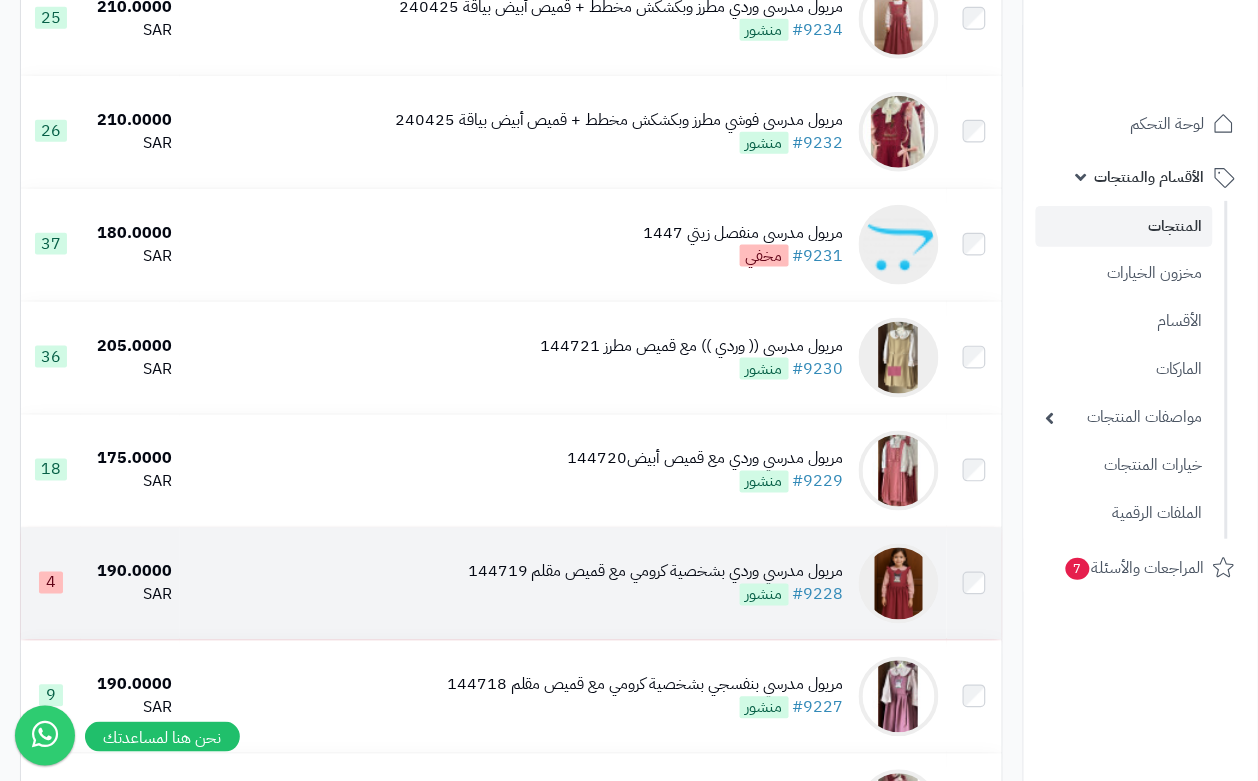 click on "مريول مدرسي وردي بشخصية كرومي مع قميص مقلم 144719
#9228
منشور" at bounding box center (656, 584) 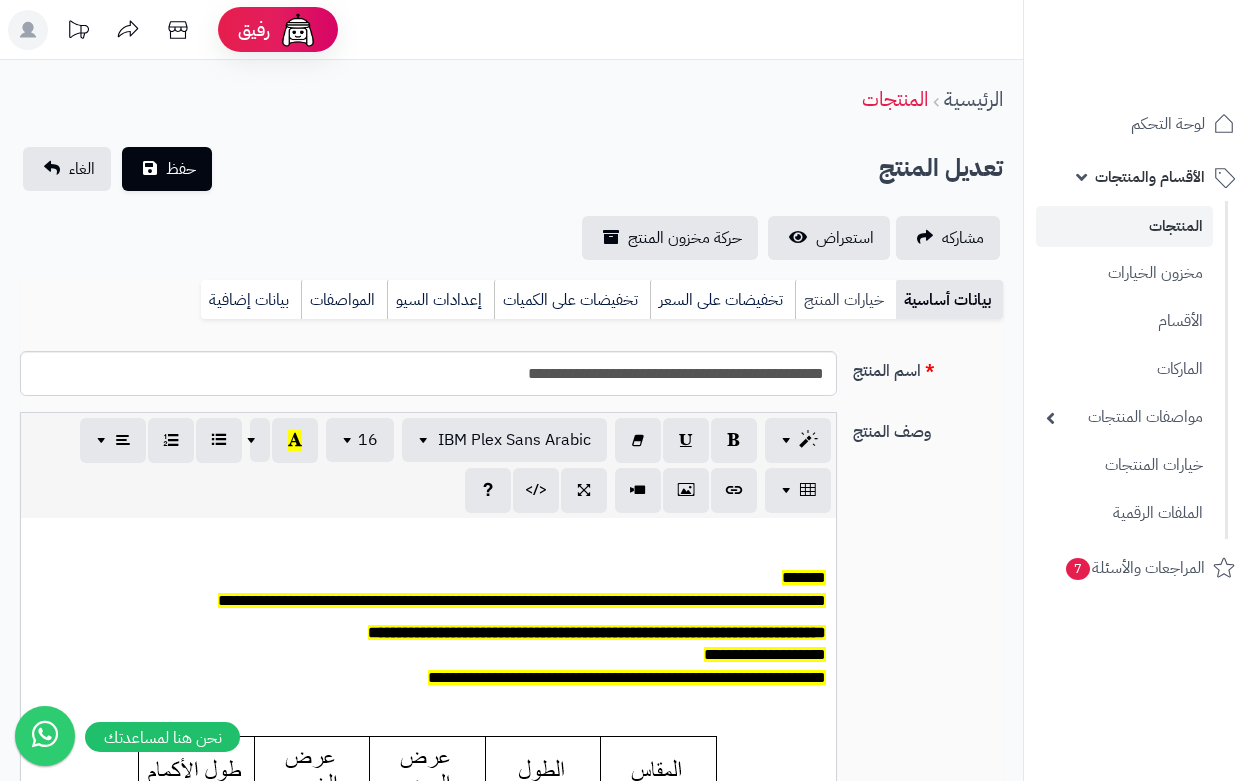 scroll, scrollTop: 0, scrollLeft: 0, axis: both 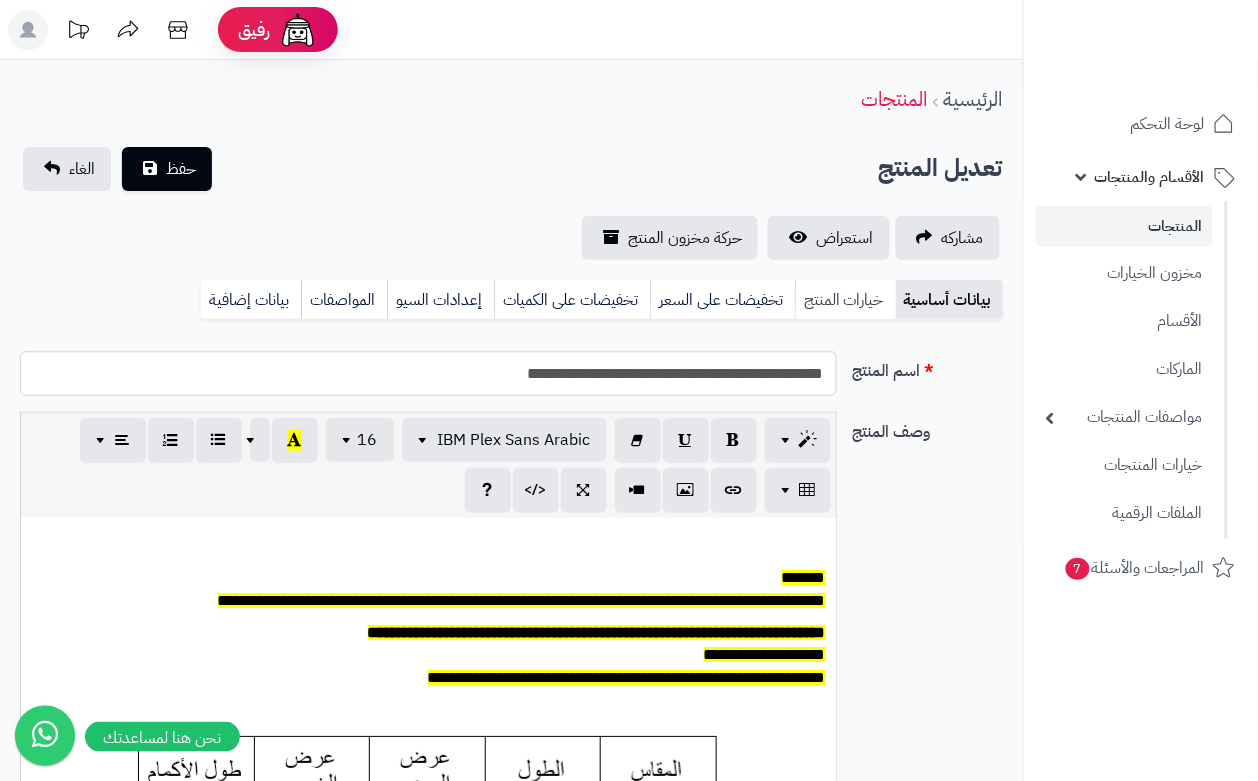 click on "خيارات المنتج" at bounding box center [845, 300] 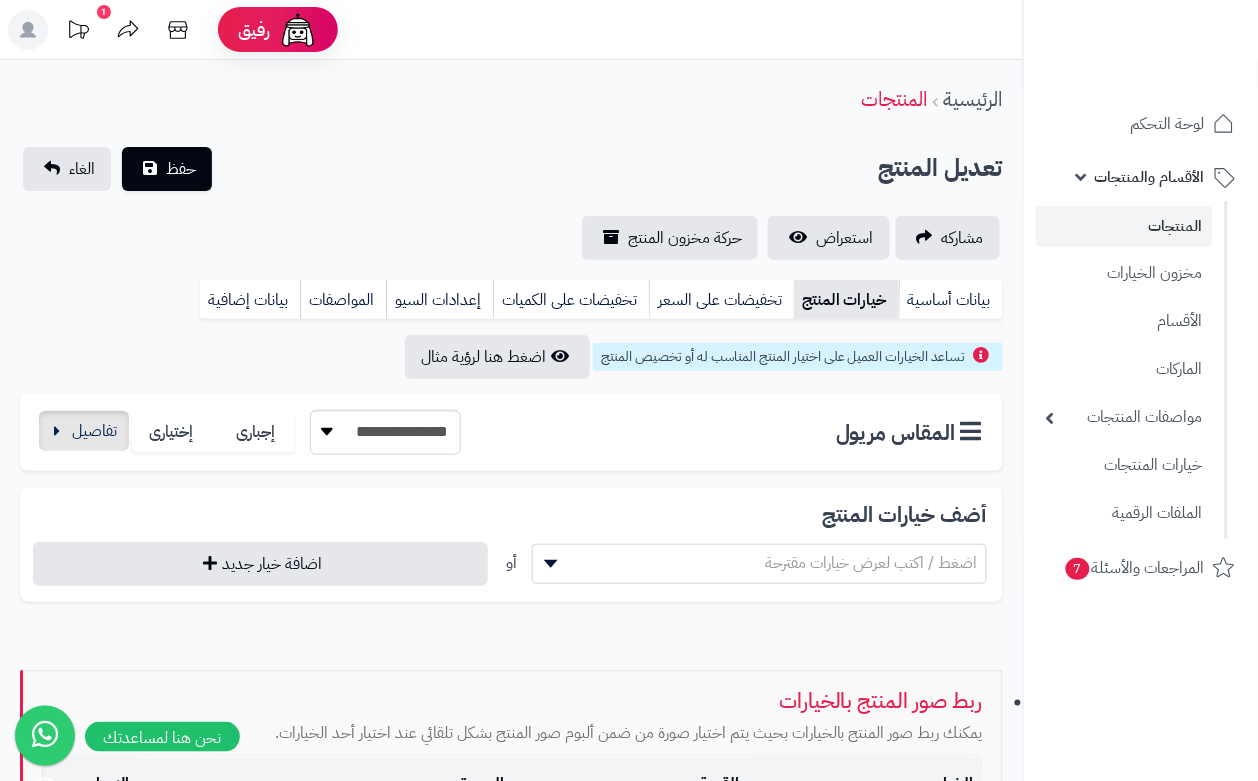 click on "**********" at bounding box center [248, 432] 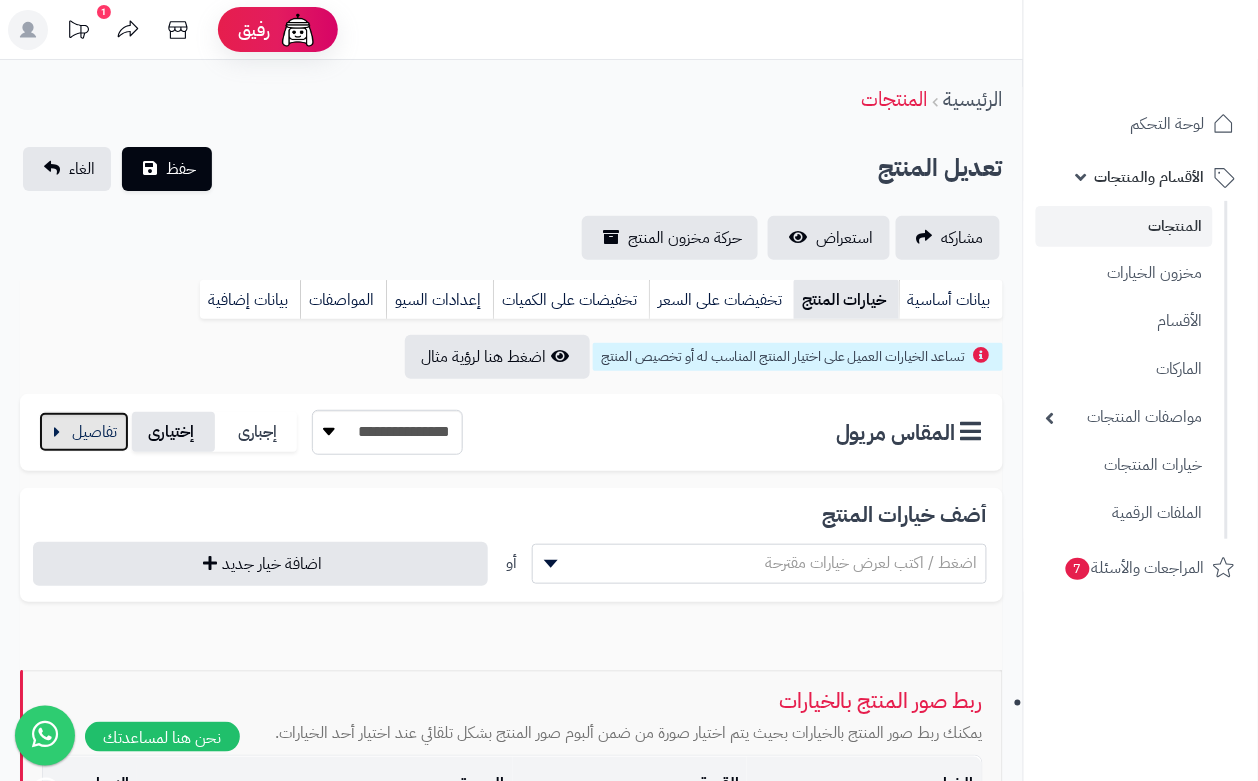 drag, startPoint x: 73, startPoint y: 427, endPoint x: 141, endPoint y: 422, distance: 68.18358 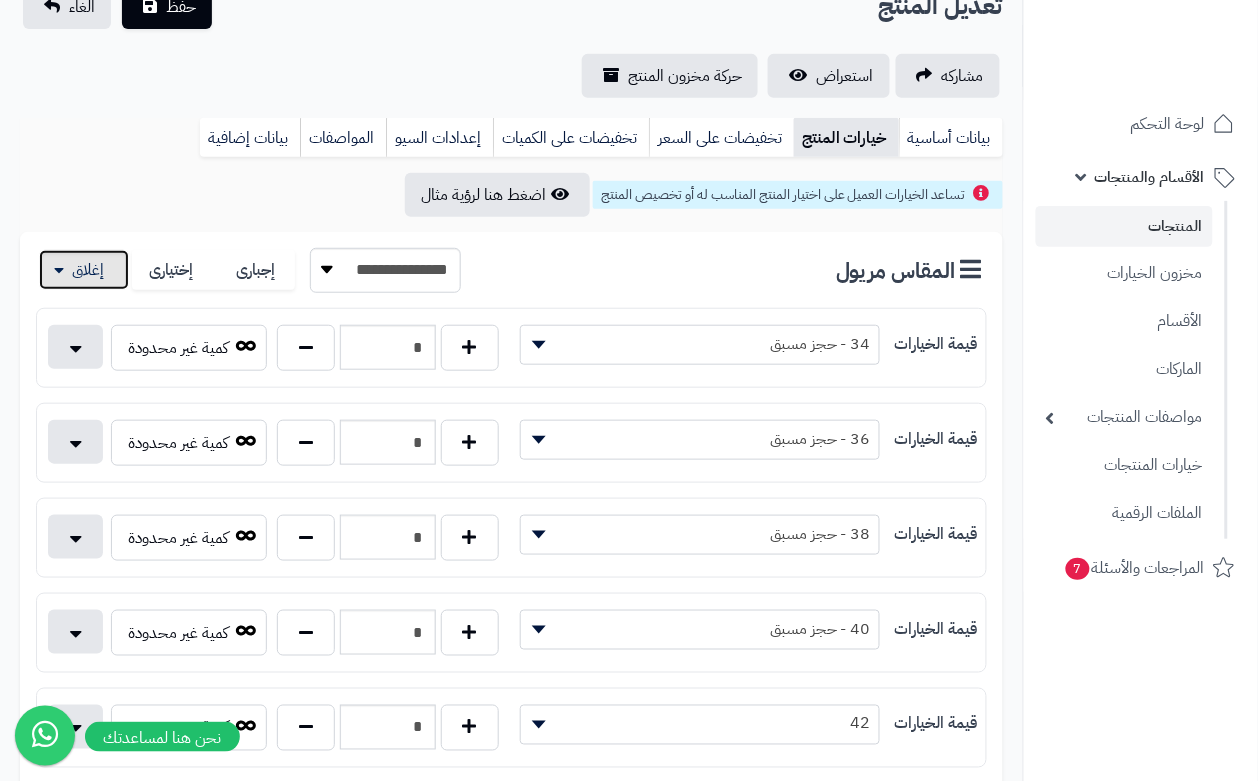 scroll, scrollTop: 0, scrollLeft: 0, axis: both 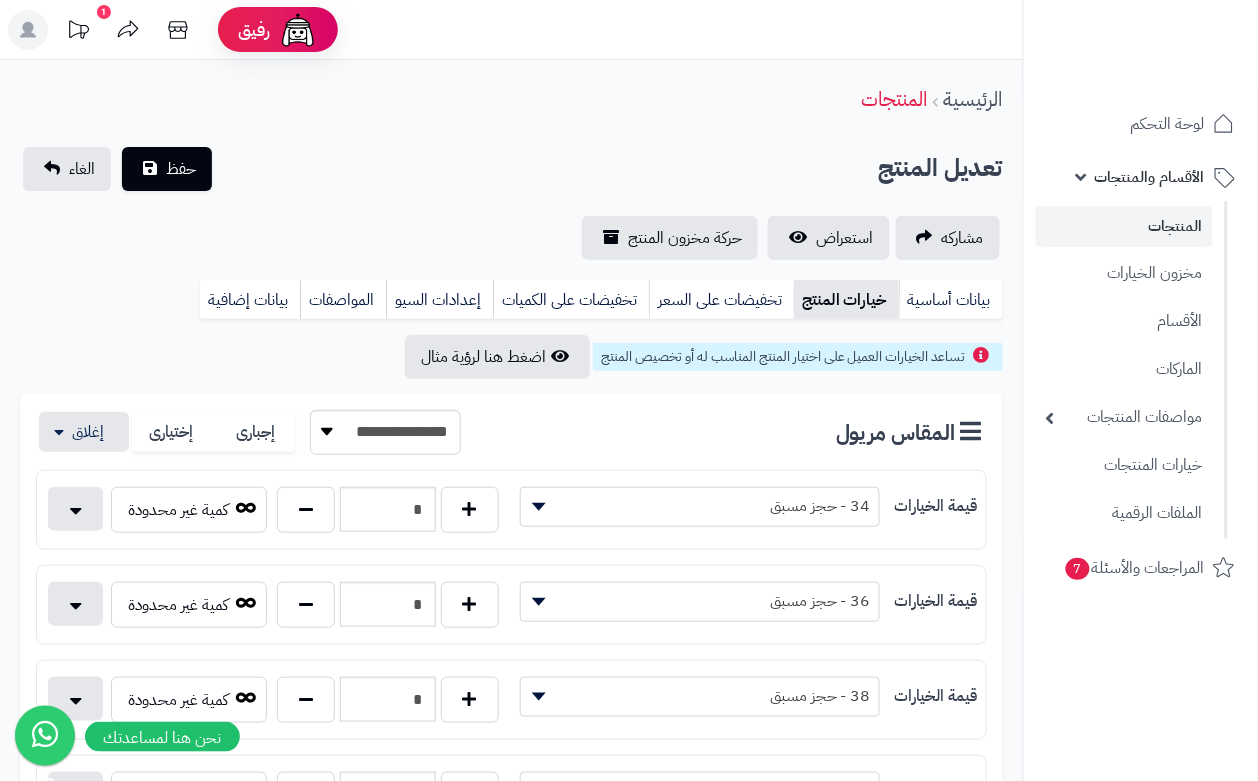 click on "الرئيسية المنتجات" at bounding box center [511, 99] 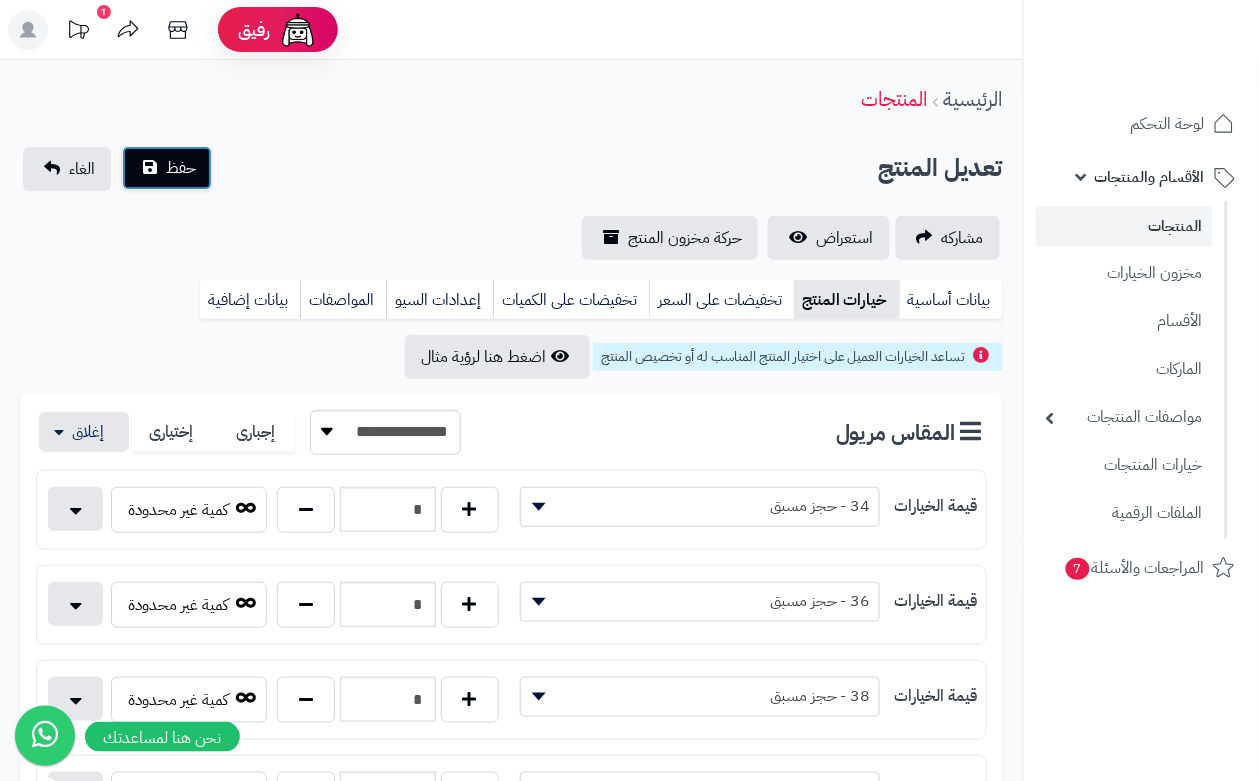 click on "حفظ" at bounding box center [167, 168] 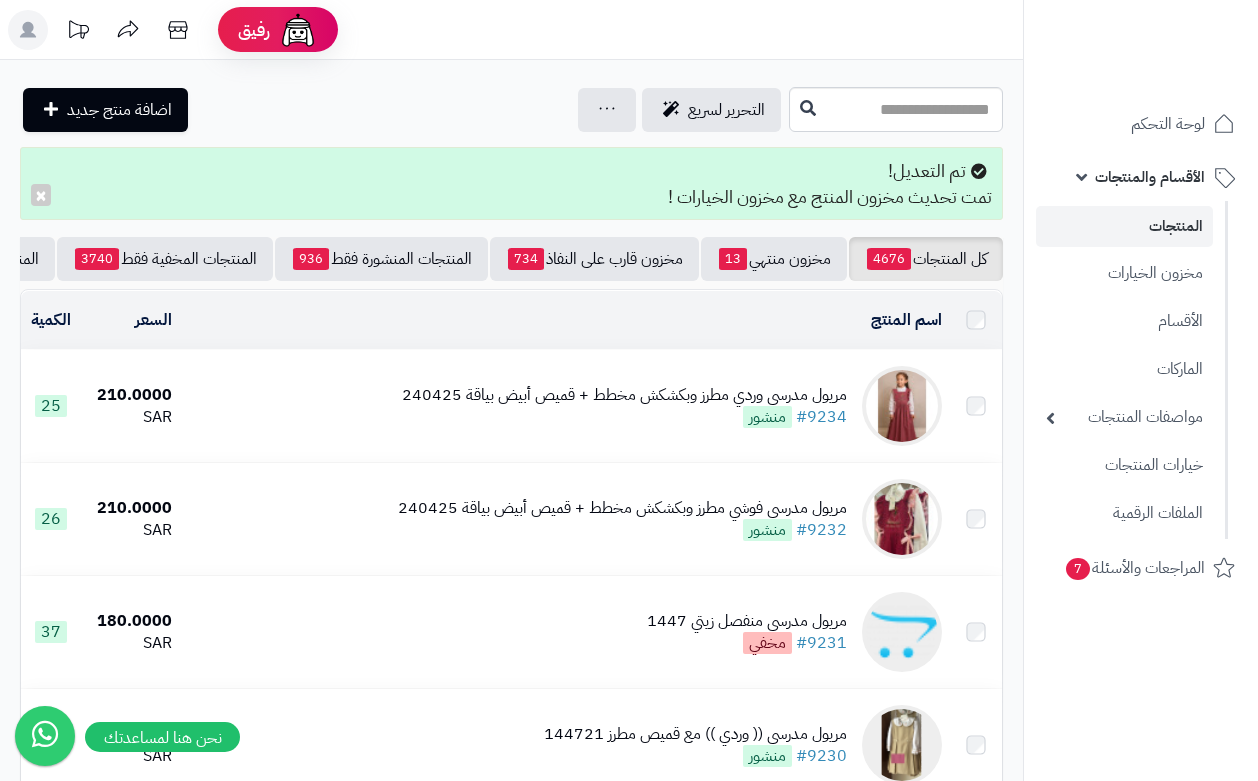 scroll, scrollTop: 0, scrollLeft: 0, axis: both 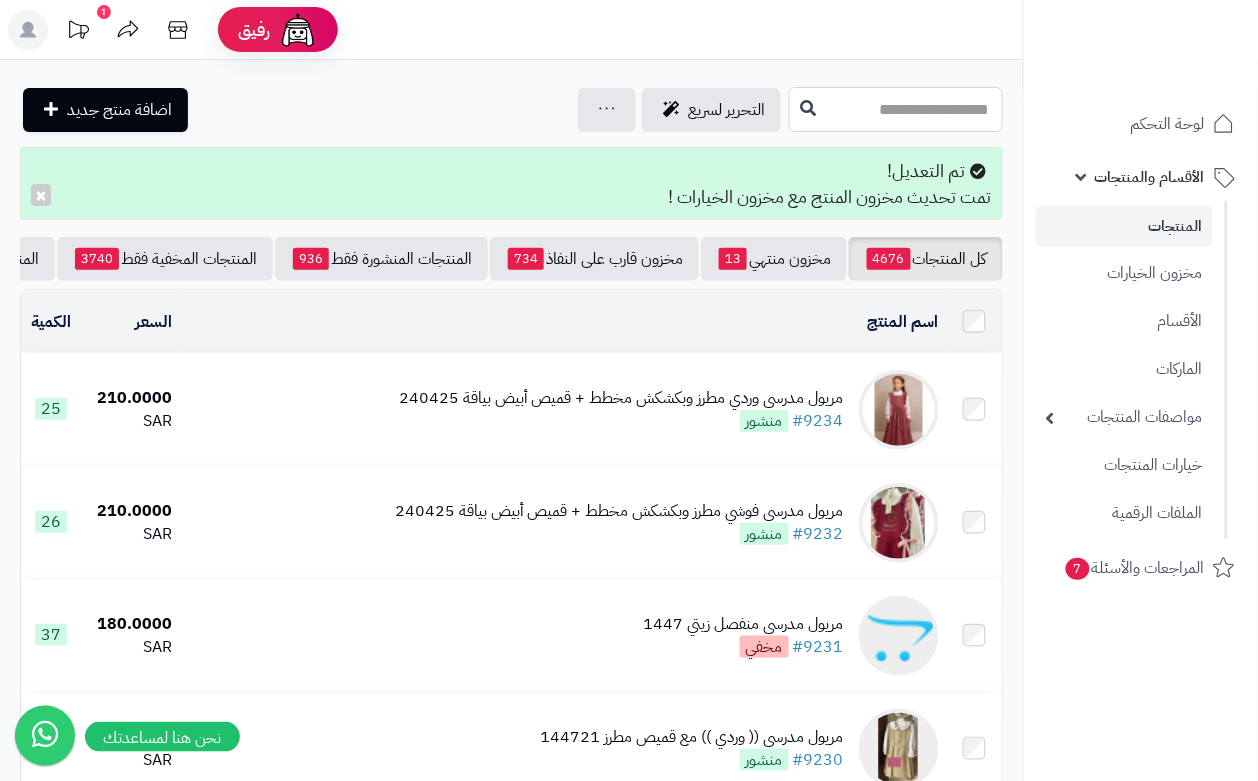 click at bounding box center (896, 109) 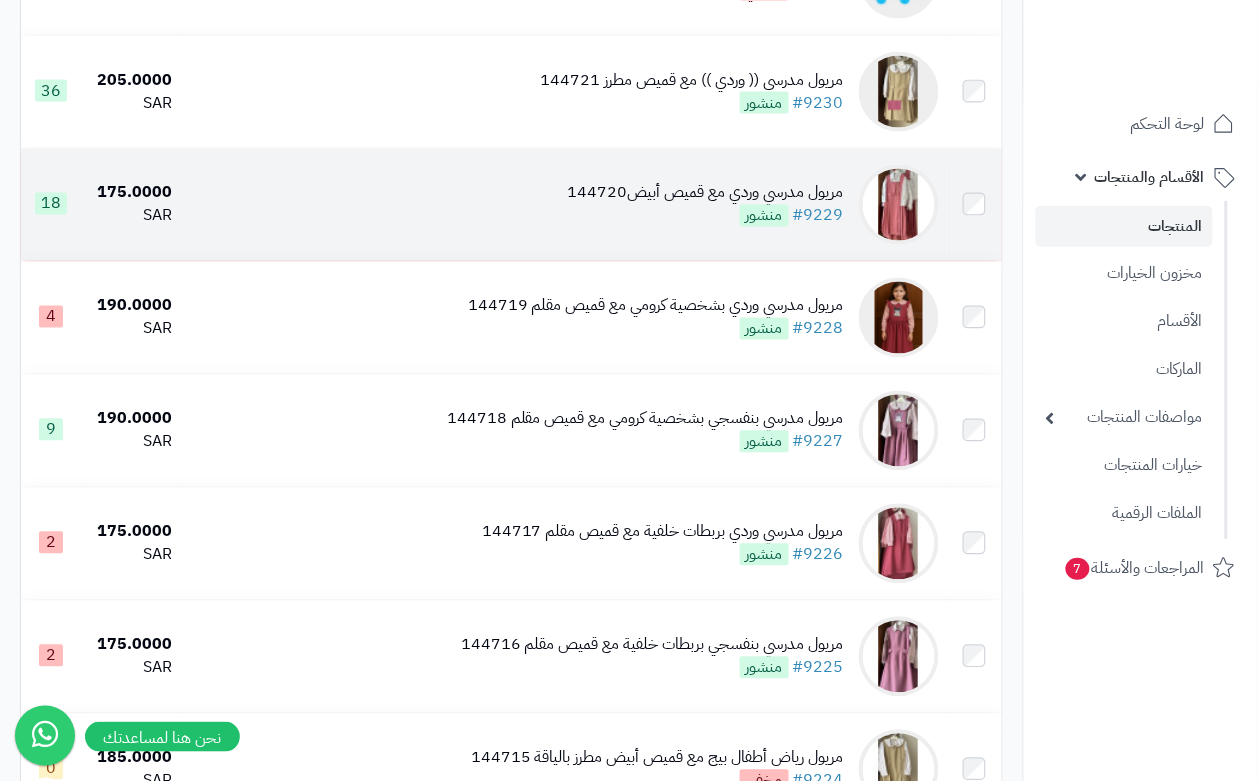 scroll, scrollTop: 750, scrollLeft: 0, axis: vertical 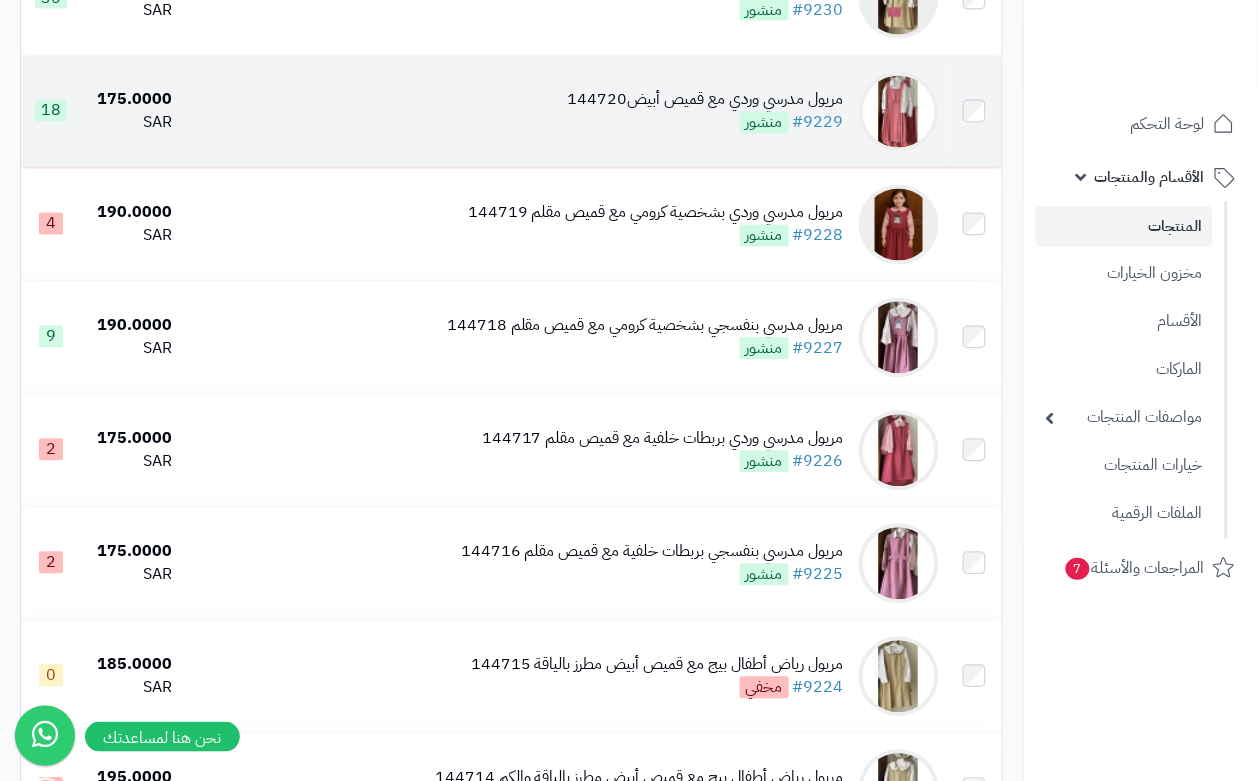 click on "منشور" at bounding box center (764, 123) 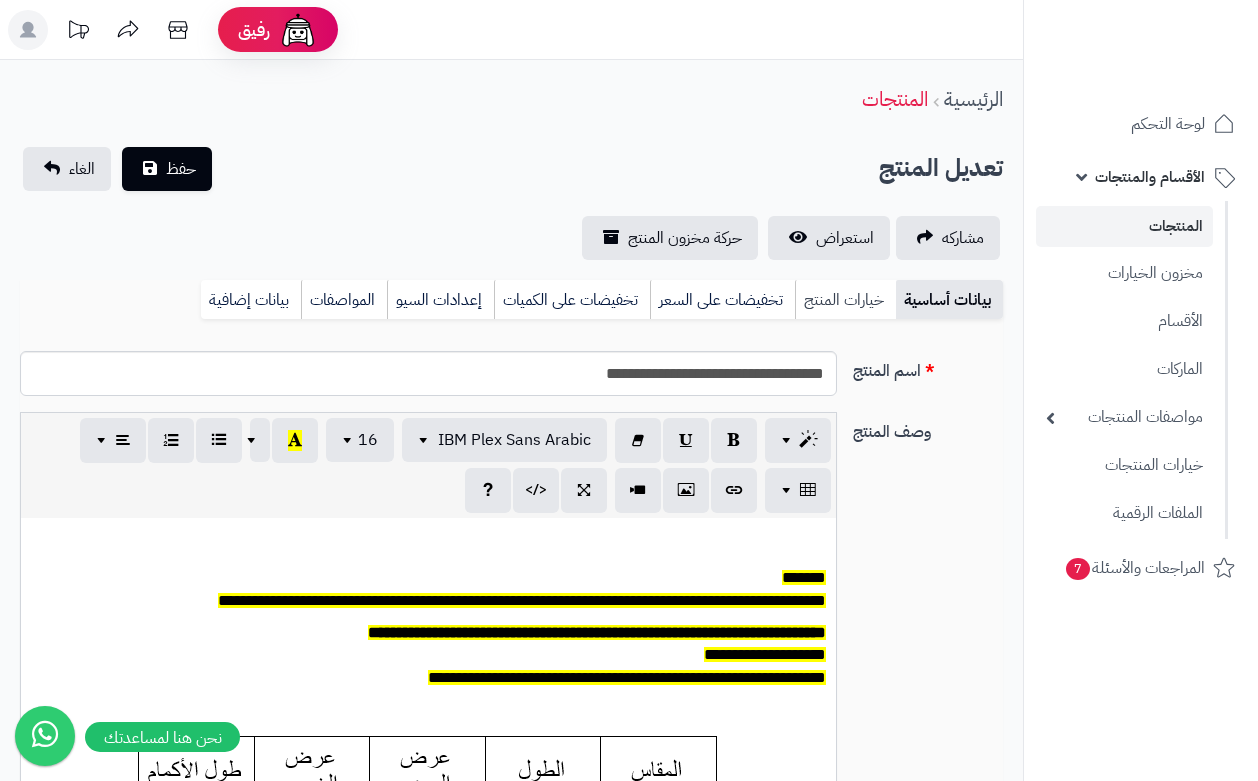 scroll, scrollTop: 0, scrollLeft: 0, axis: both 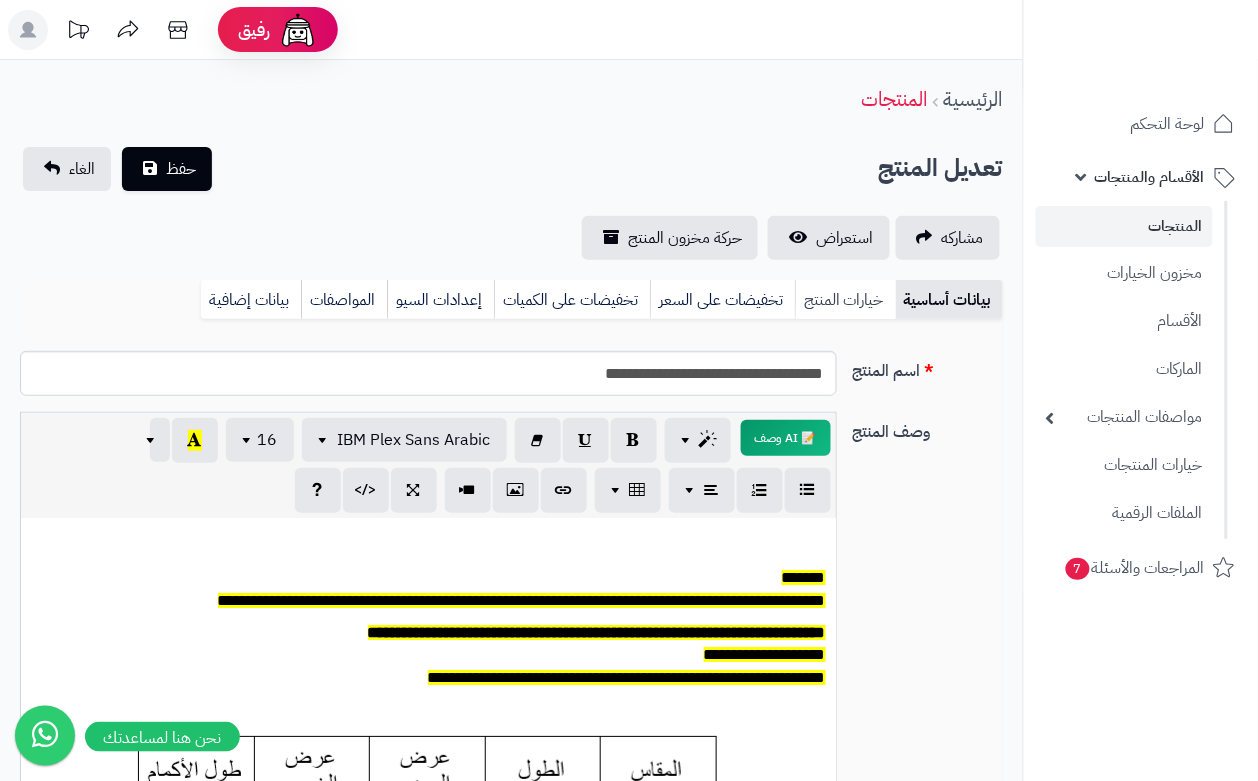 click on "خيارات المنتج" at bounding box center (845, 300) 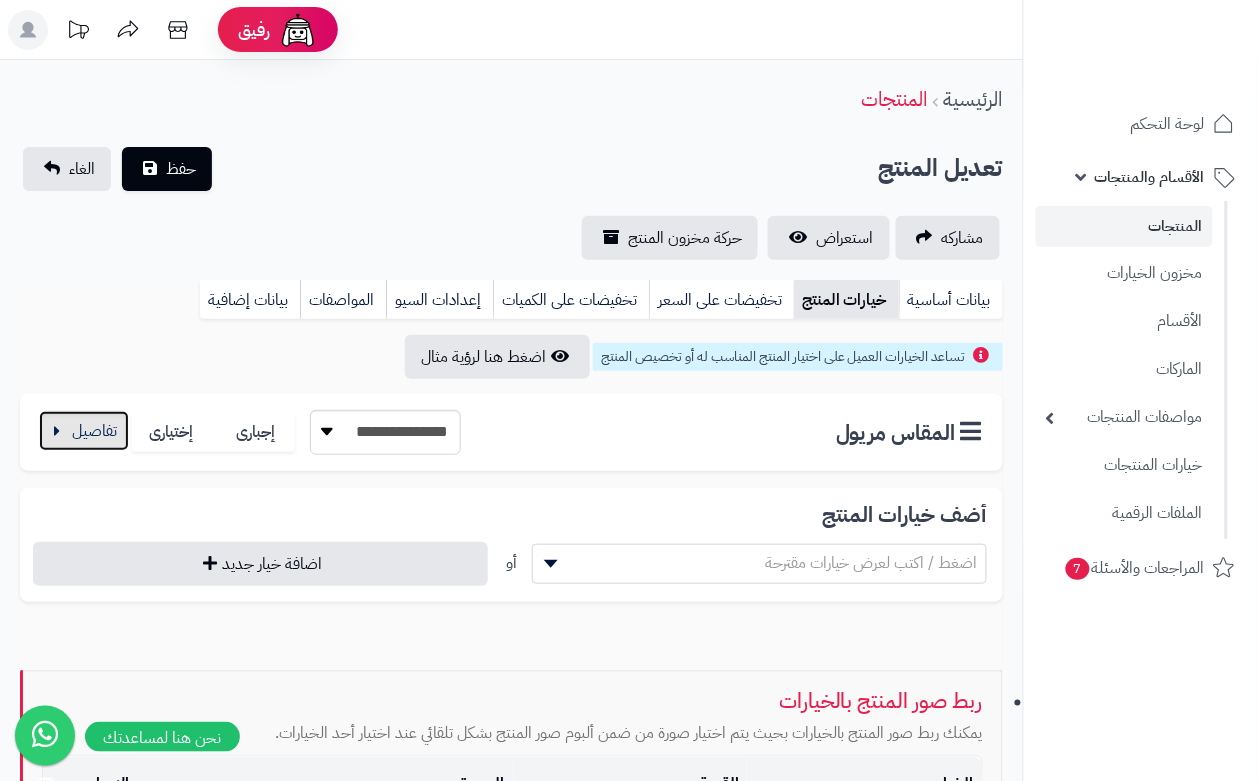 click at bounding box center [84, 431] 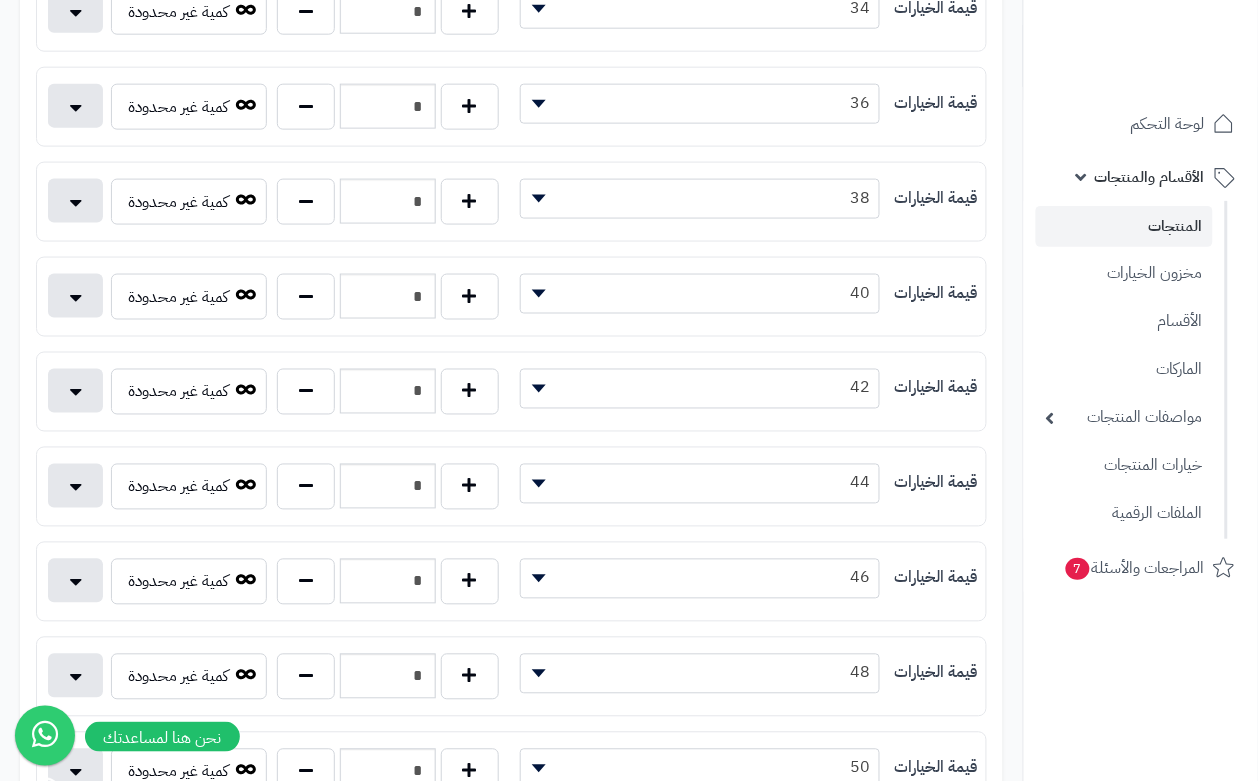scroll, scrollTop: 875, scrollLeft: 0, axis: vertical 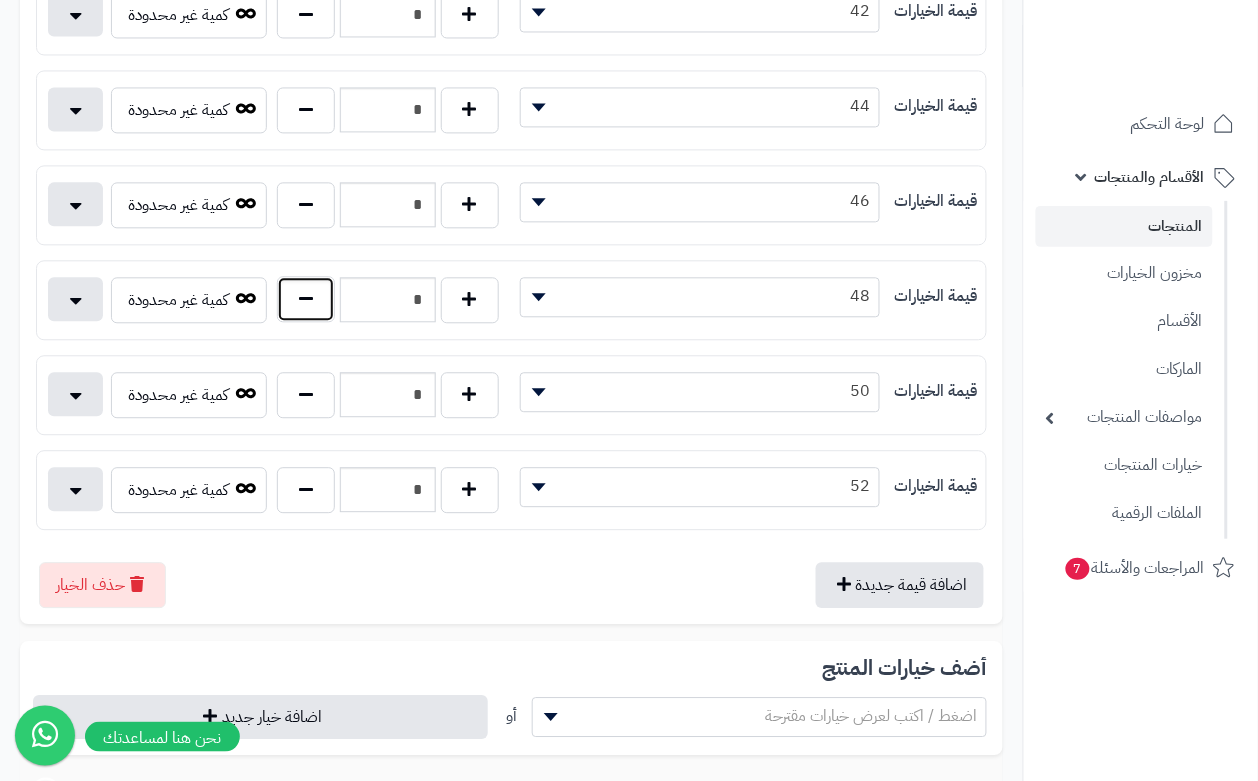 click at bounding box center (306, 299) 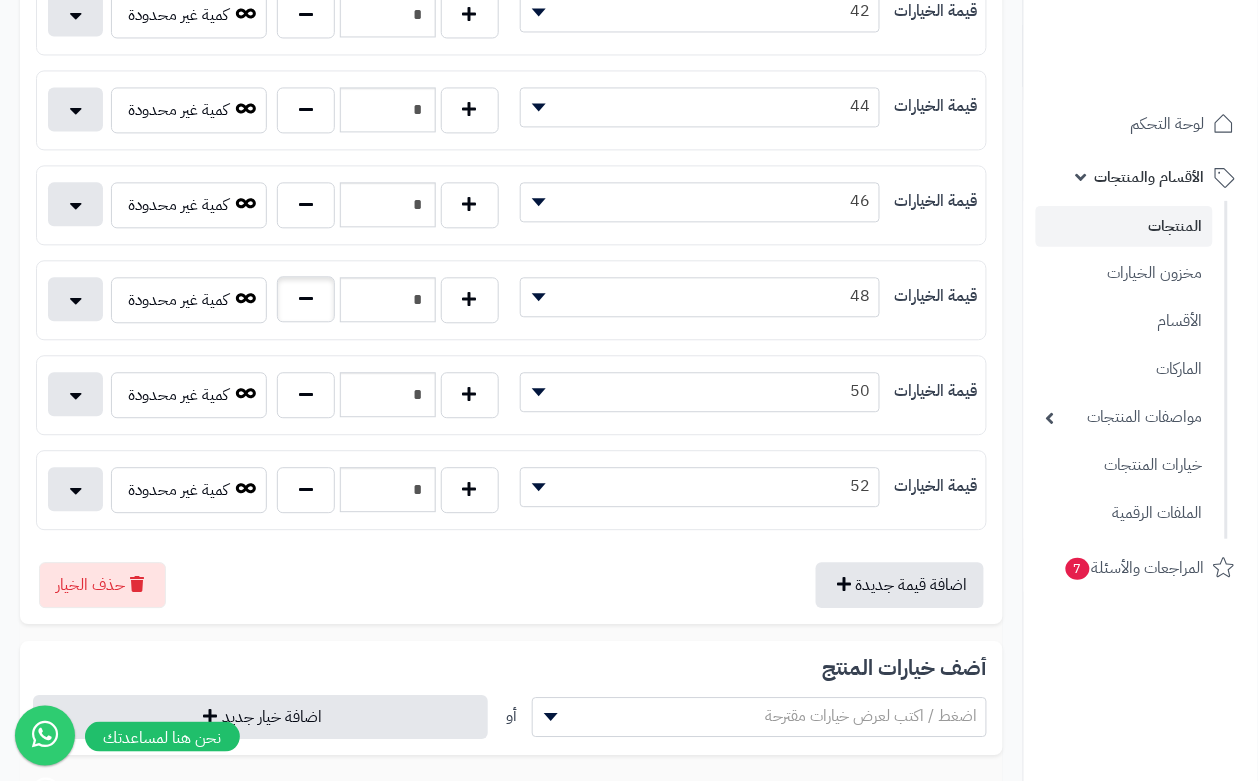 type on "*" 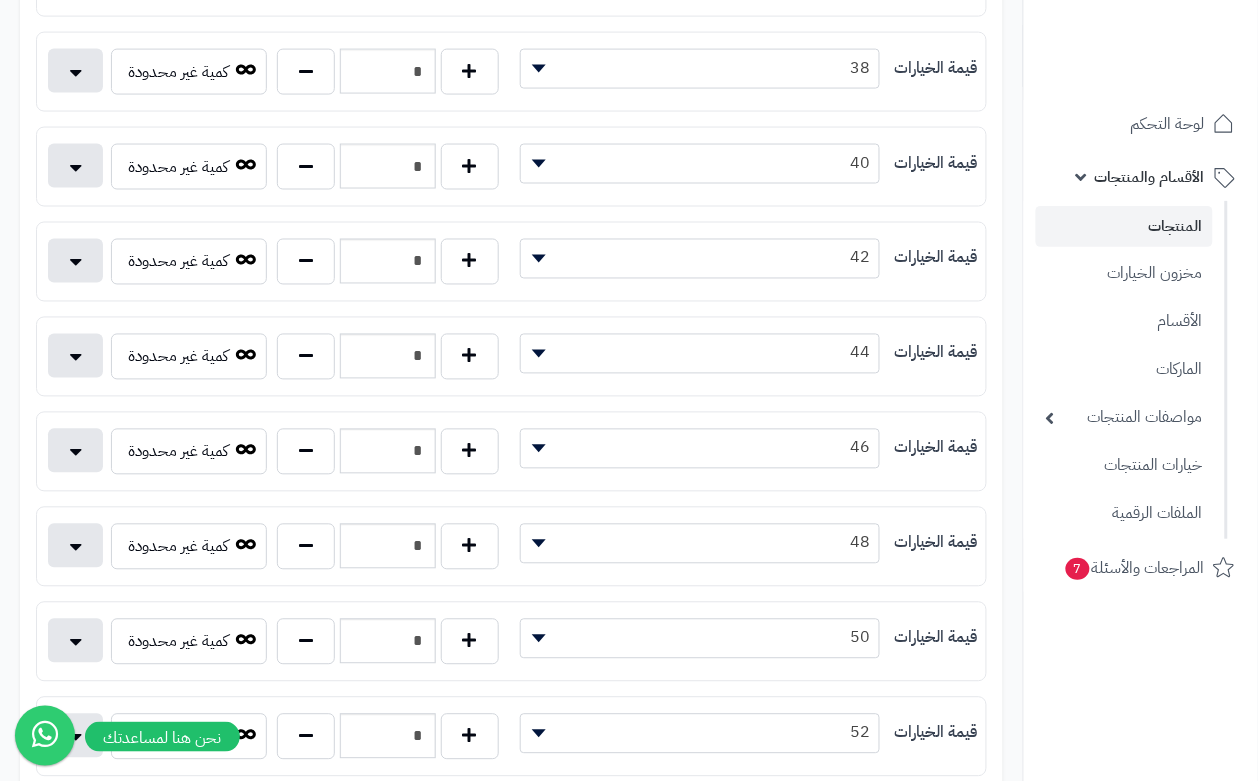scroll, scrollTop: 0, scrollLeft: 0, axis: both 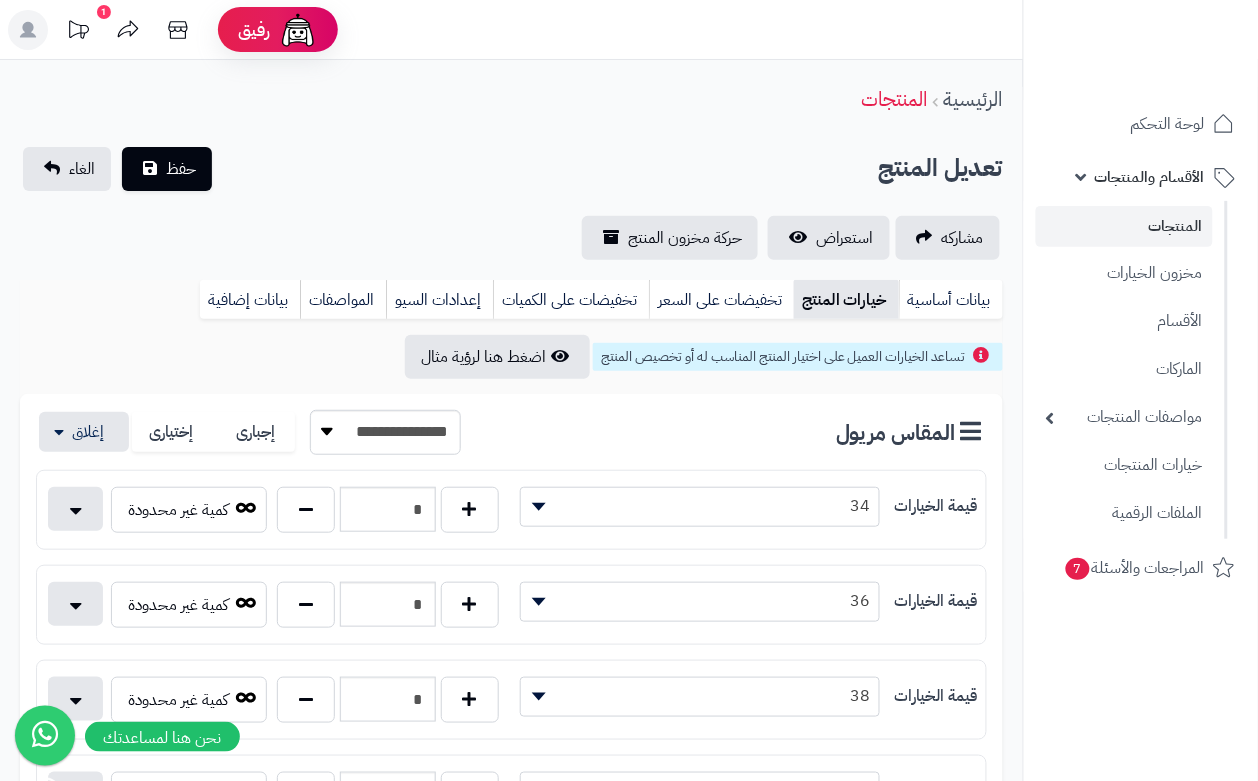 click on "تعديل المنتج
حفظ
الغاء" at bounding box center (511, 169) 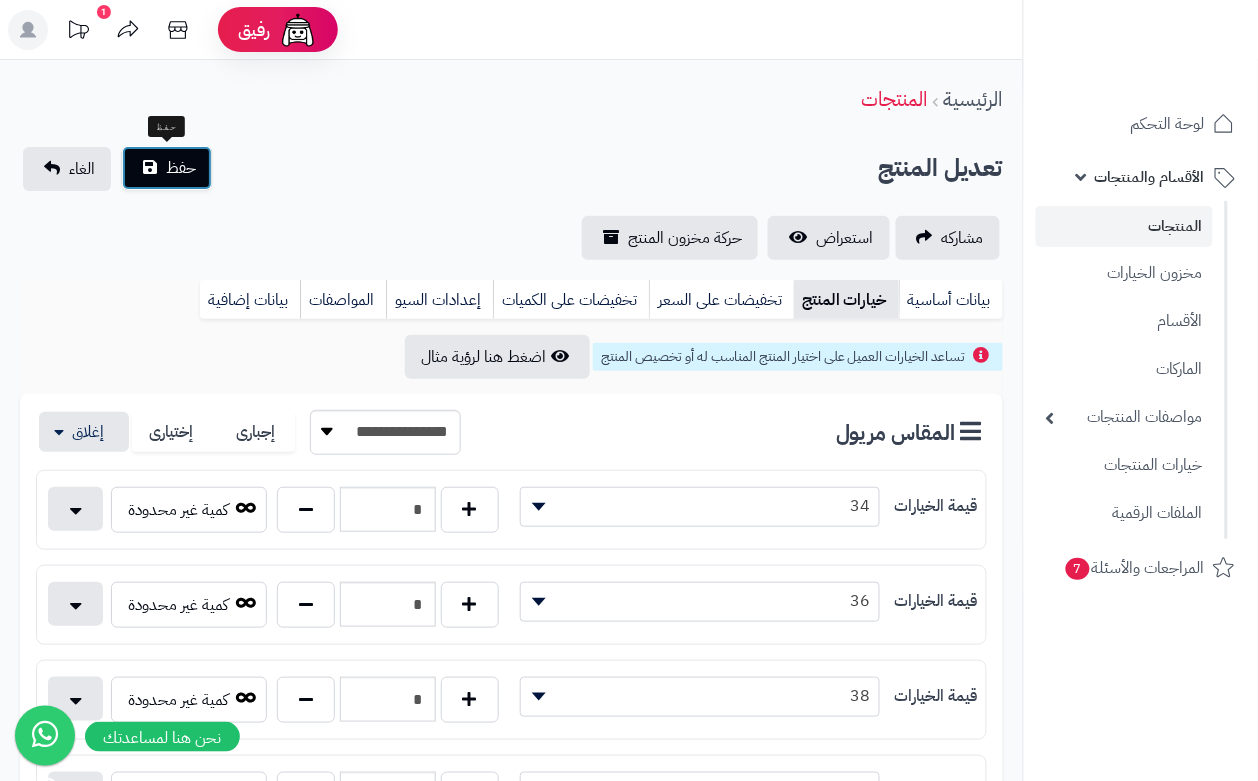 click on "حفظ" at bounding box center [181, 168] 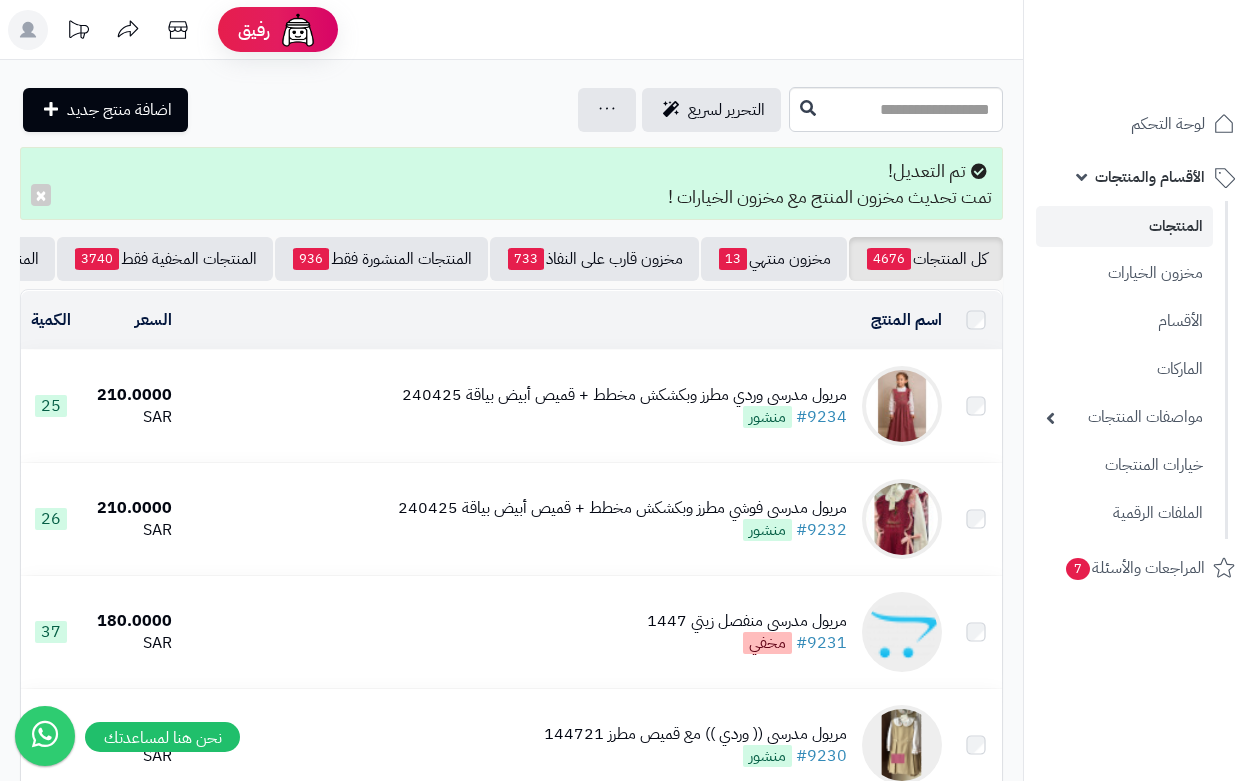 scroll, scrollTop: 0, scrollLeft: 0, axis: both 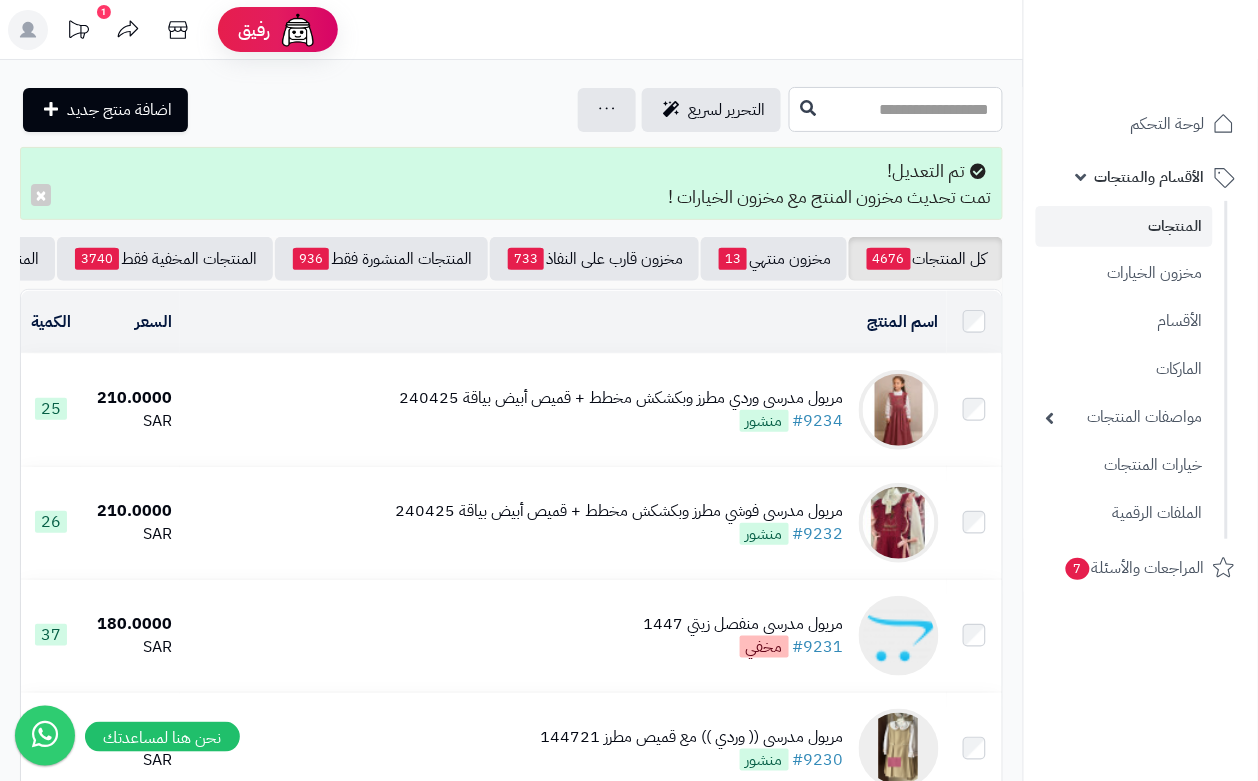 click at bounding box center (896, 109) 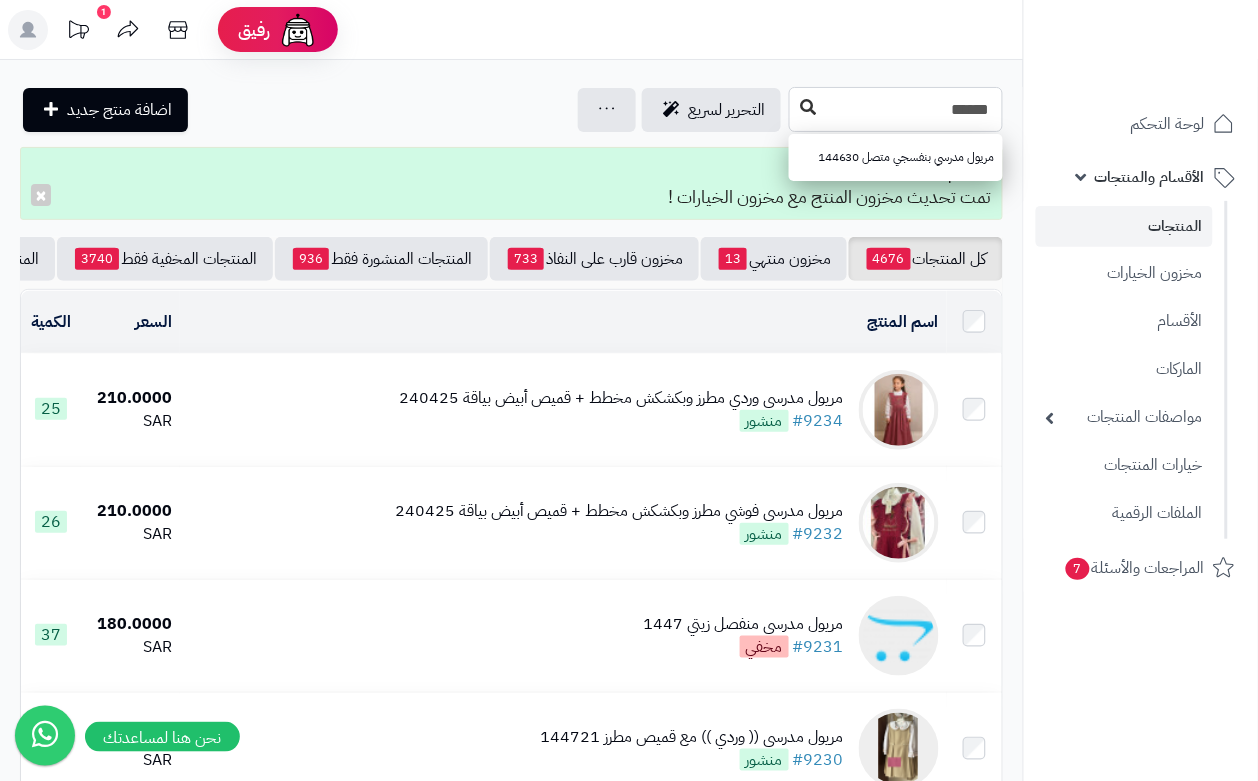 type on "******" 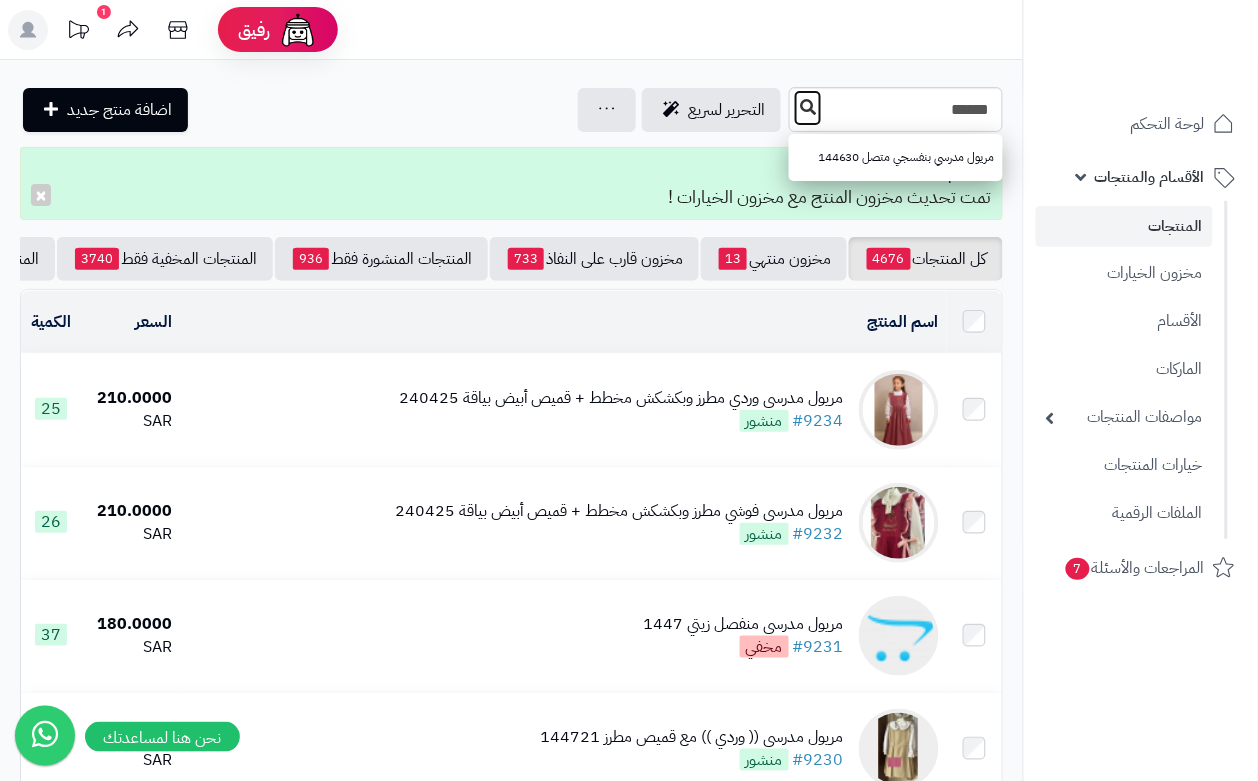click at bounding box center [808, 107] 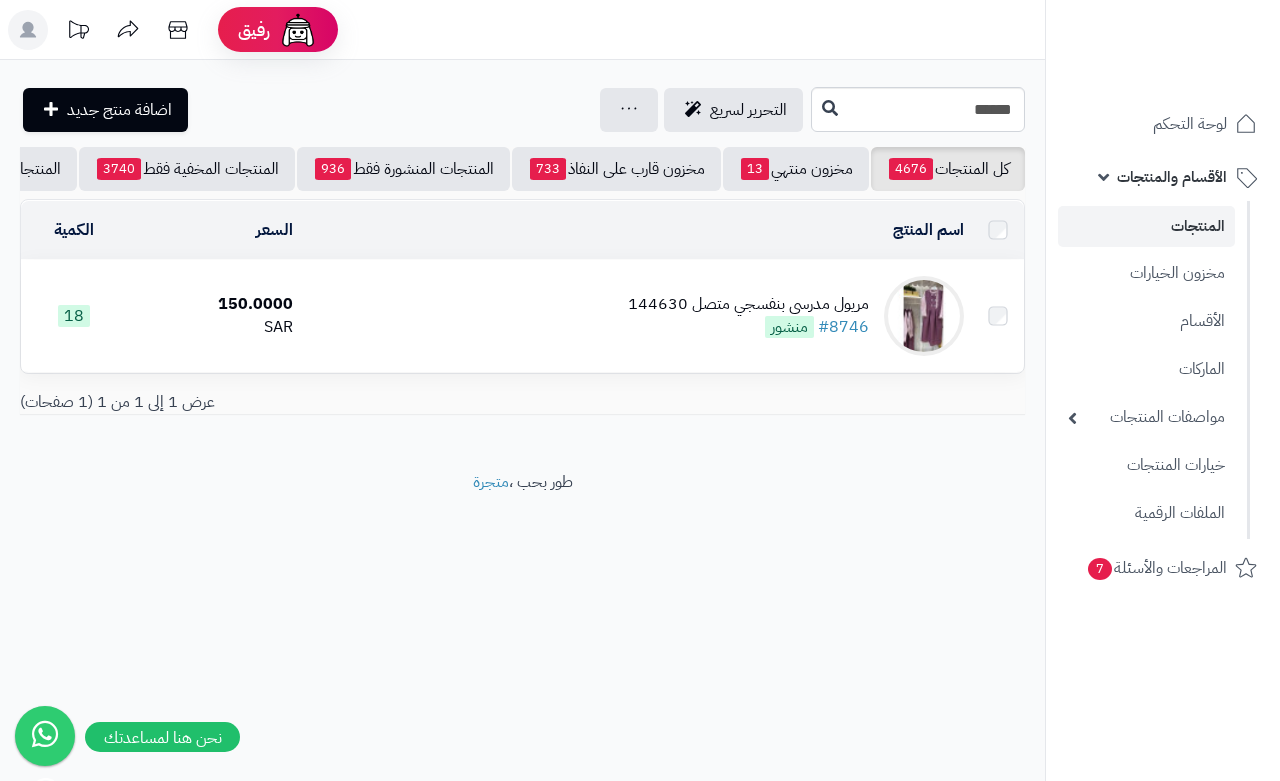 scroll, scrollTop: 0, scrollLeft: 0, axis: both 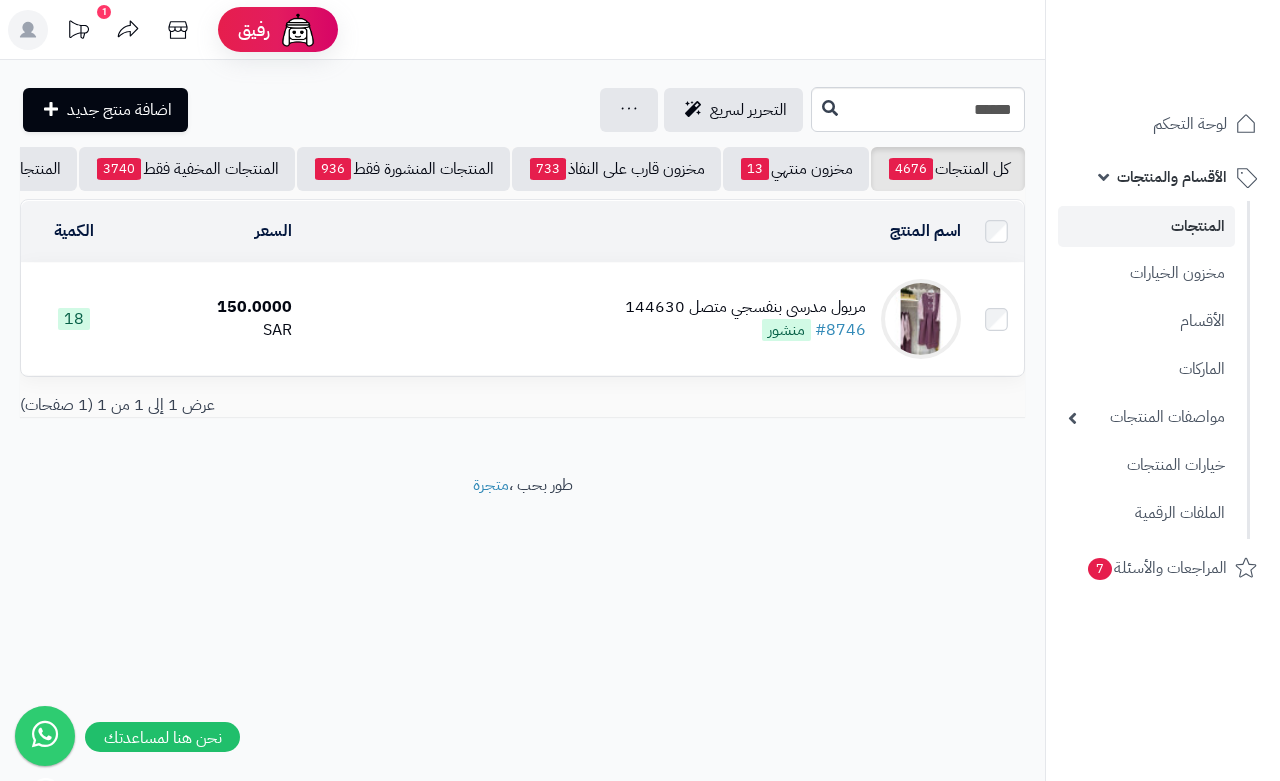 click on "مريول مدرسي بنفسجي متصل [NUMBER]
# [NUMBER]
منشور" at bounding box center [634, 319] 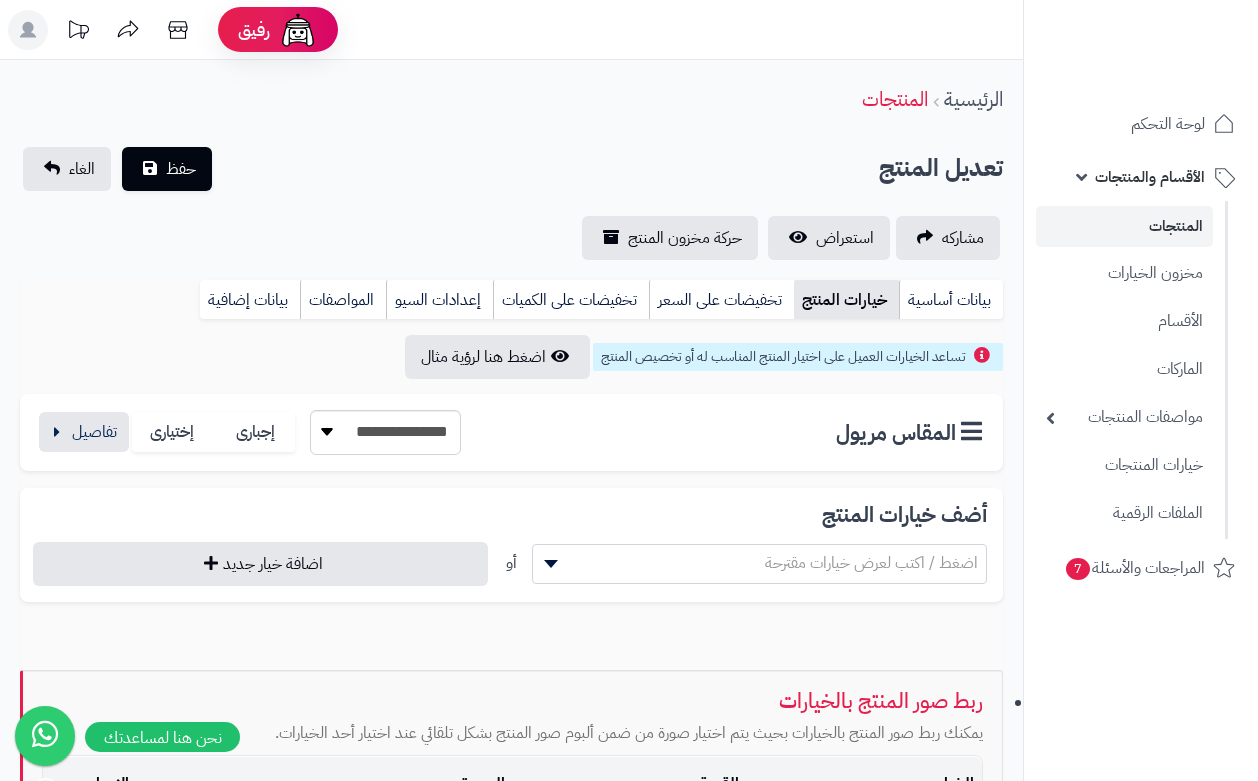 scroll, scrollTop: 0, scrollLeft: 0, axis: both 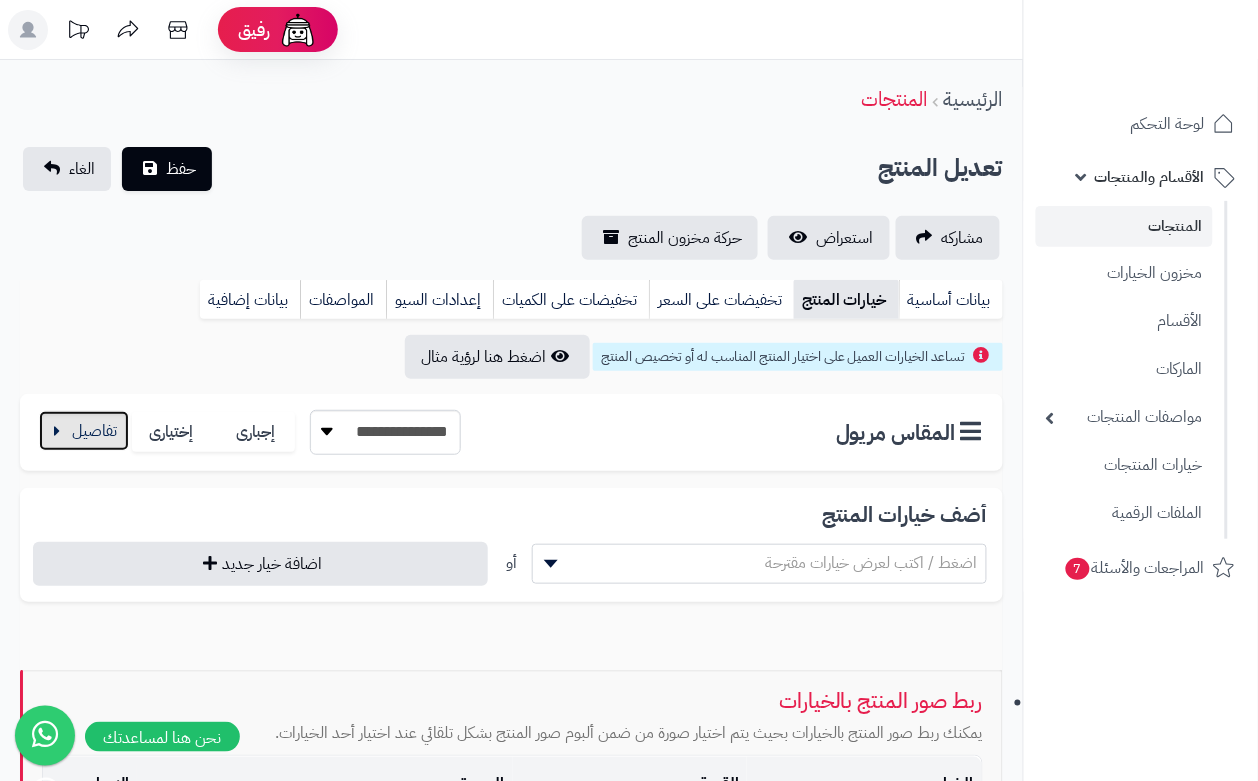 click at bounding box center [84, 431] 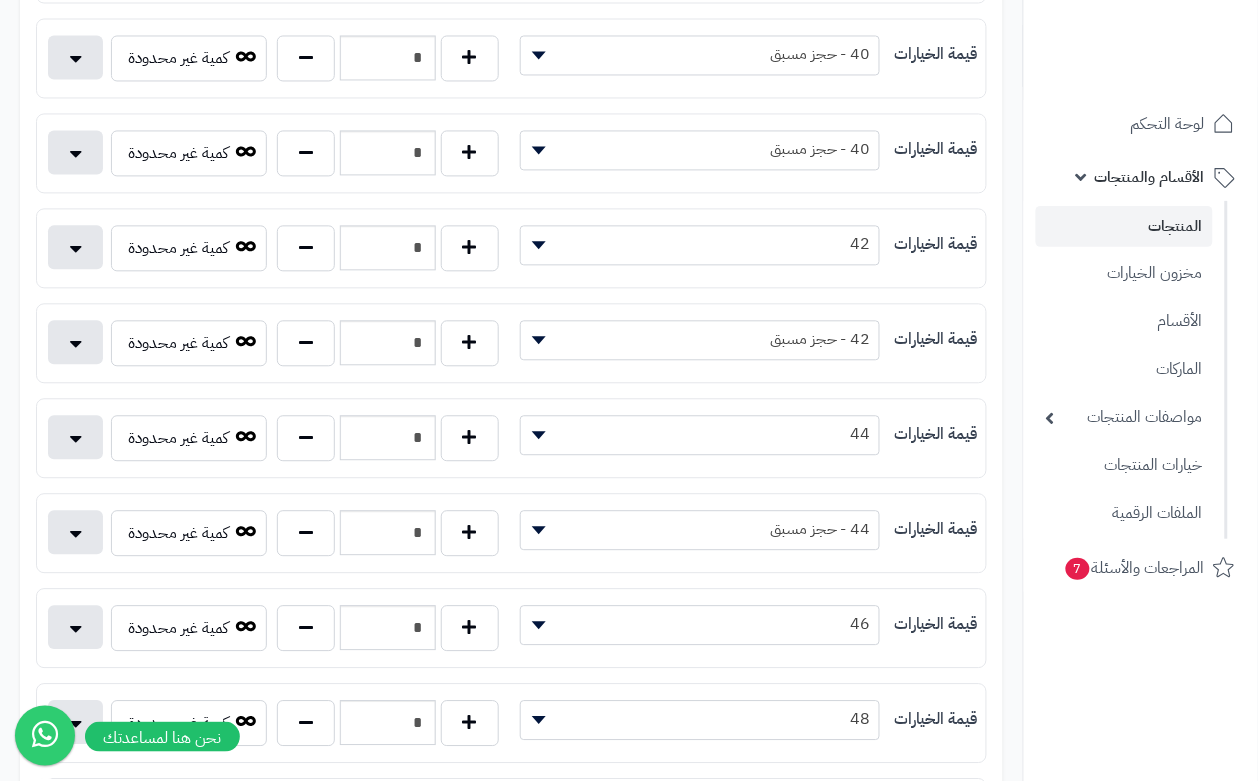 scroll, scrollTop: 875, scrollLeft: 0, axis: vertical 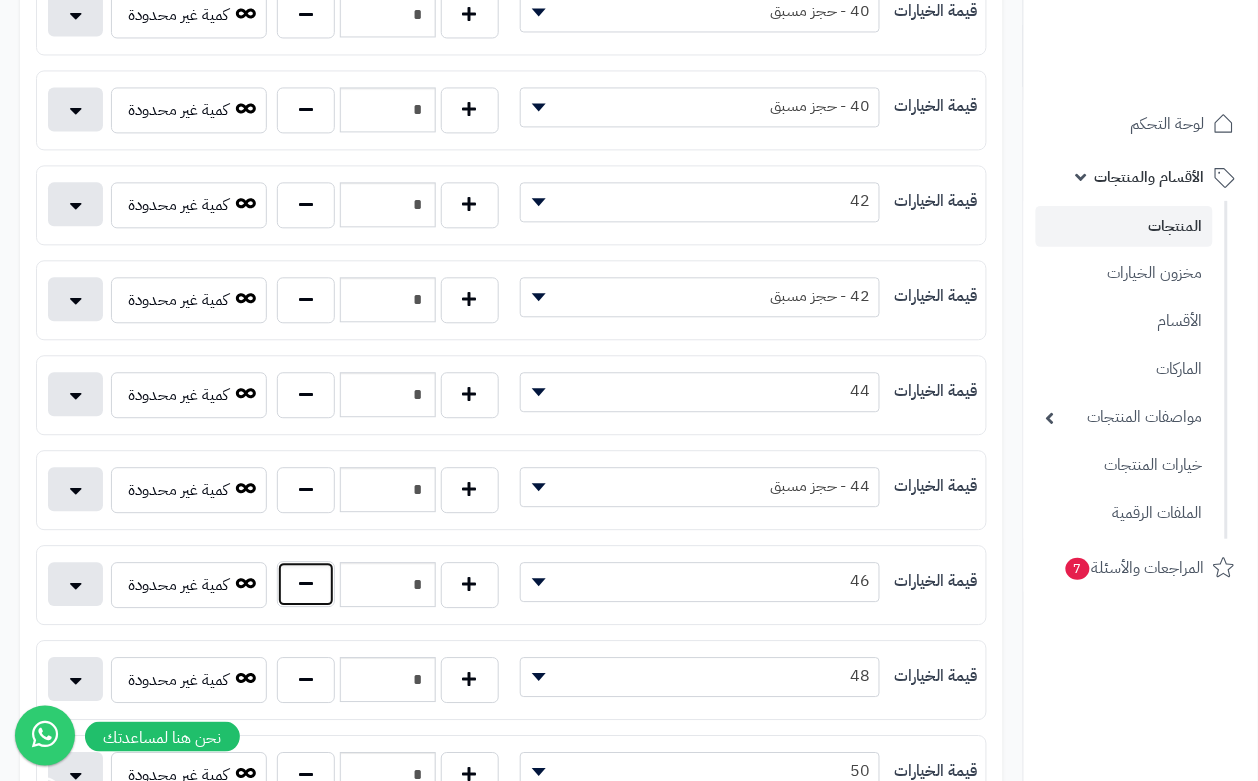 click at bounding box center (306, 584) 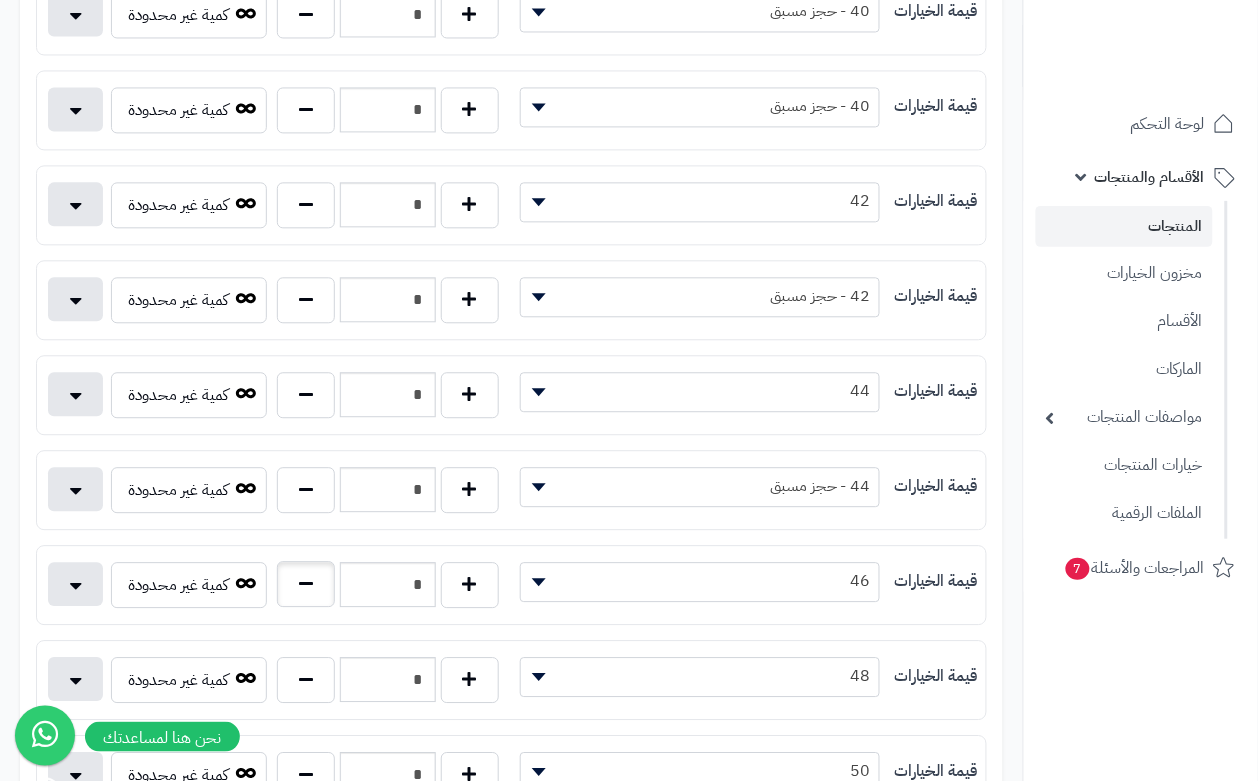 type on "*" 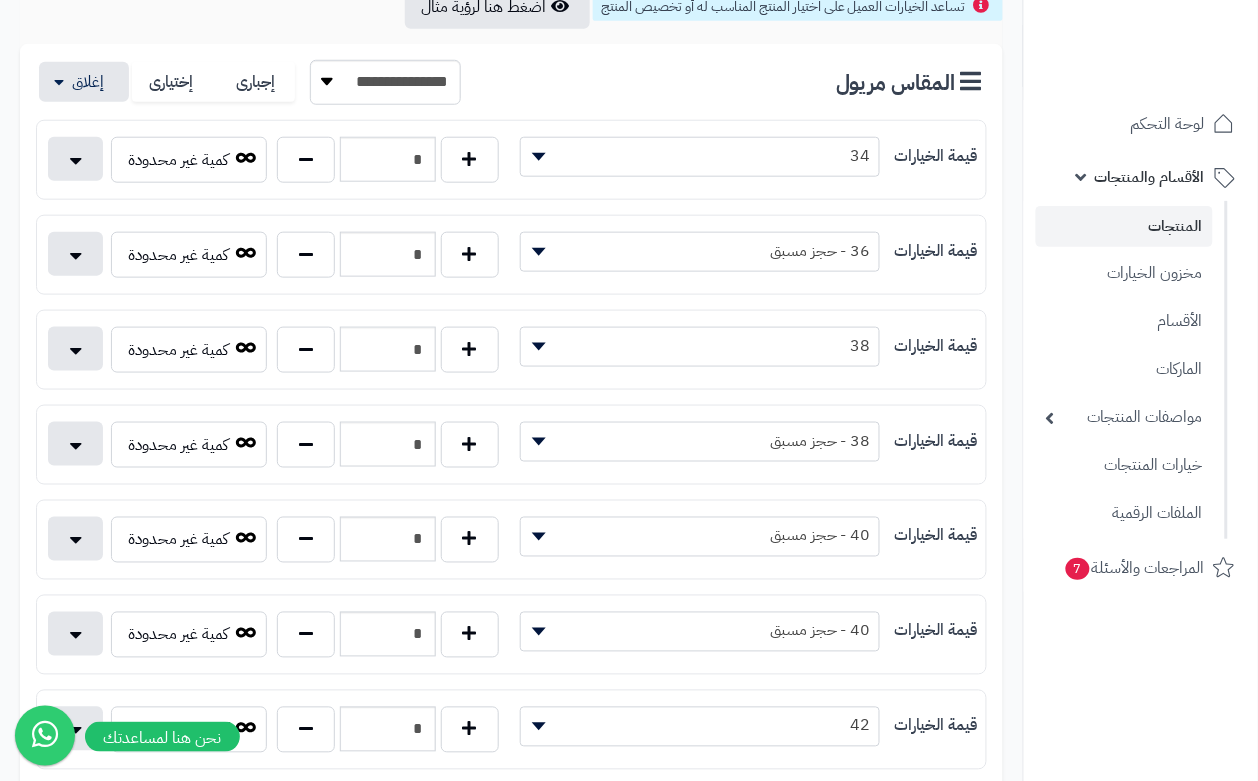 scroll, scrollTop: 0, scrollLeft: 0, axis: both 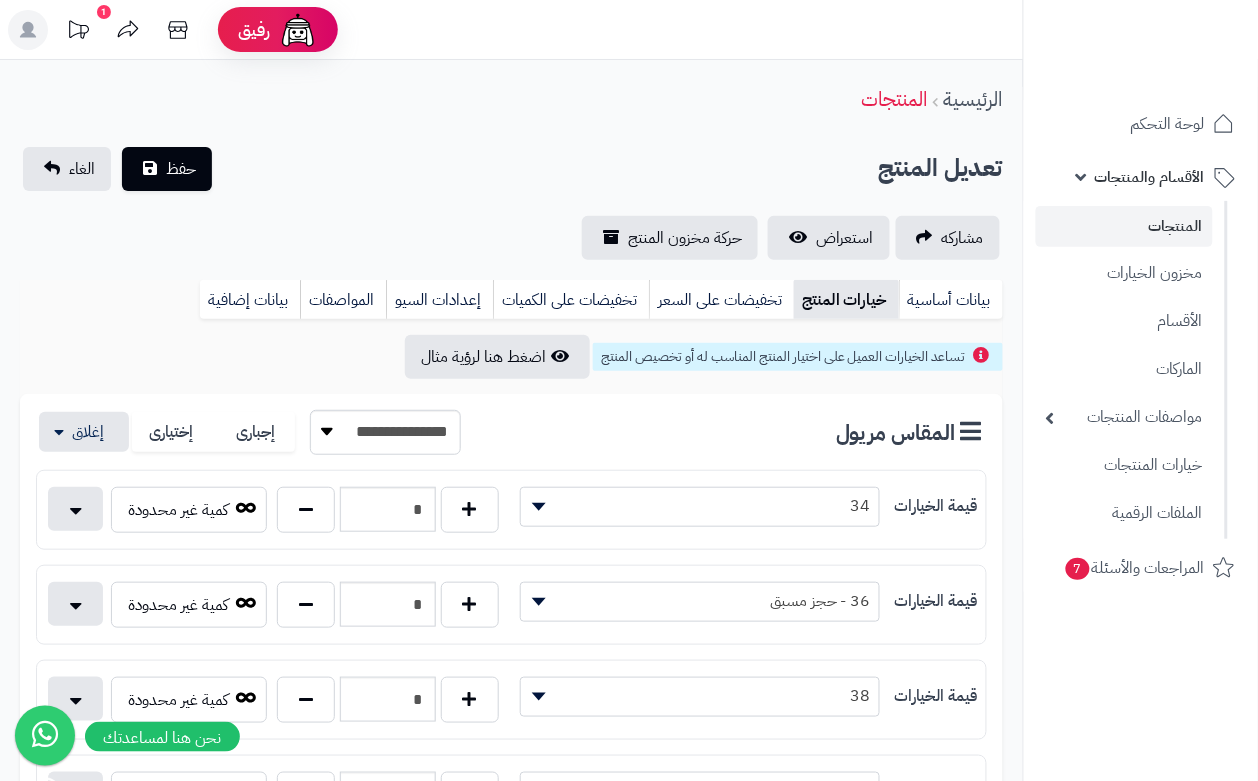 drag, startPoint x: 368, startPoint y: 210, endPoint x: 236, endPoint y: 168, distance: 138.52075 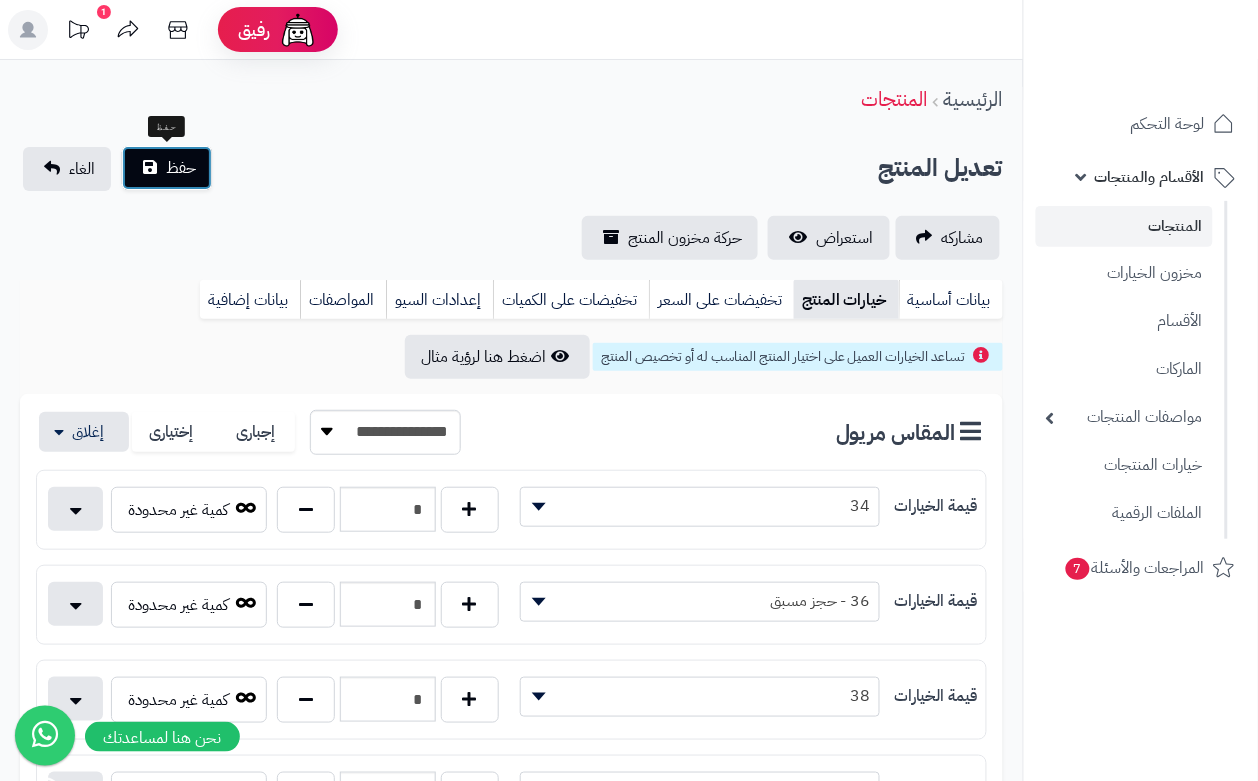 click on "حفظ" at bounding box center (167, 168) 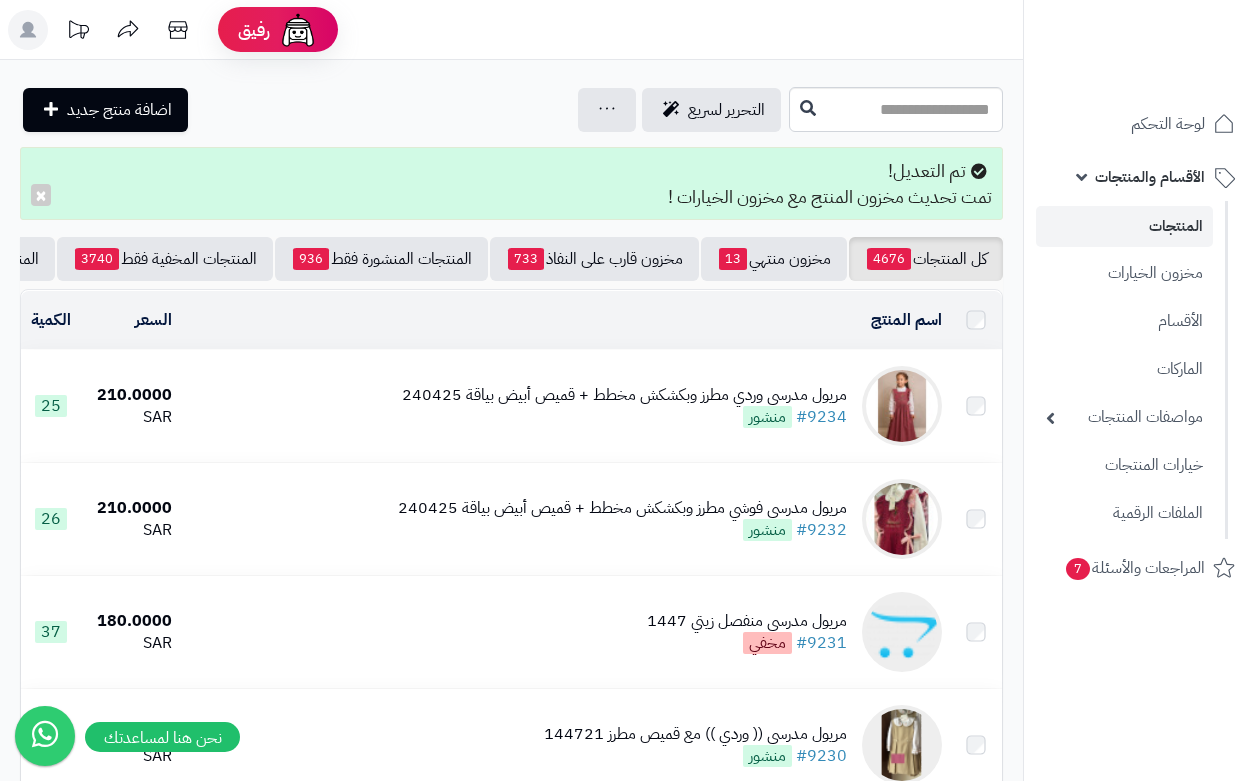 scroll, scrollTop: 0, scrollLeft: 0, axis: both 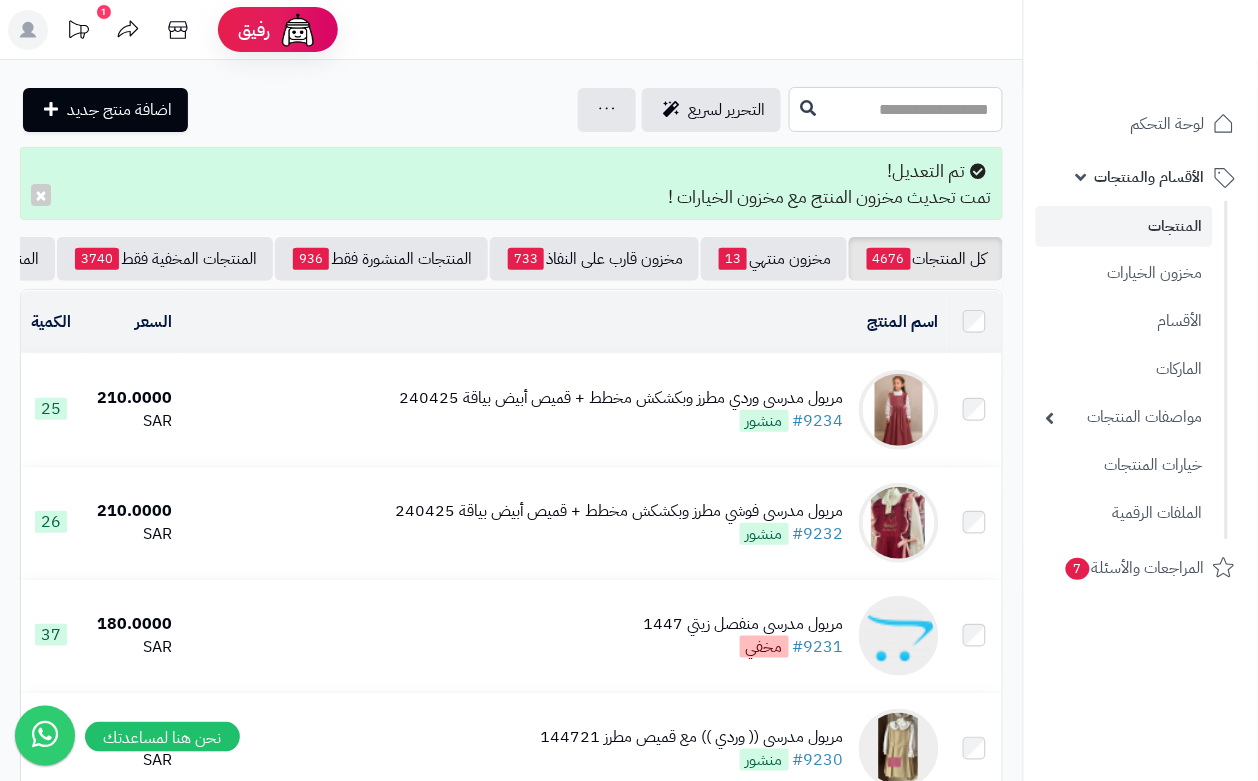 click at bounding box center [896, 109] 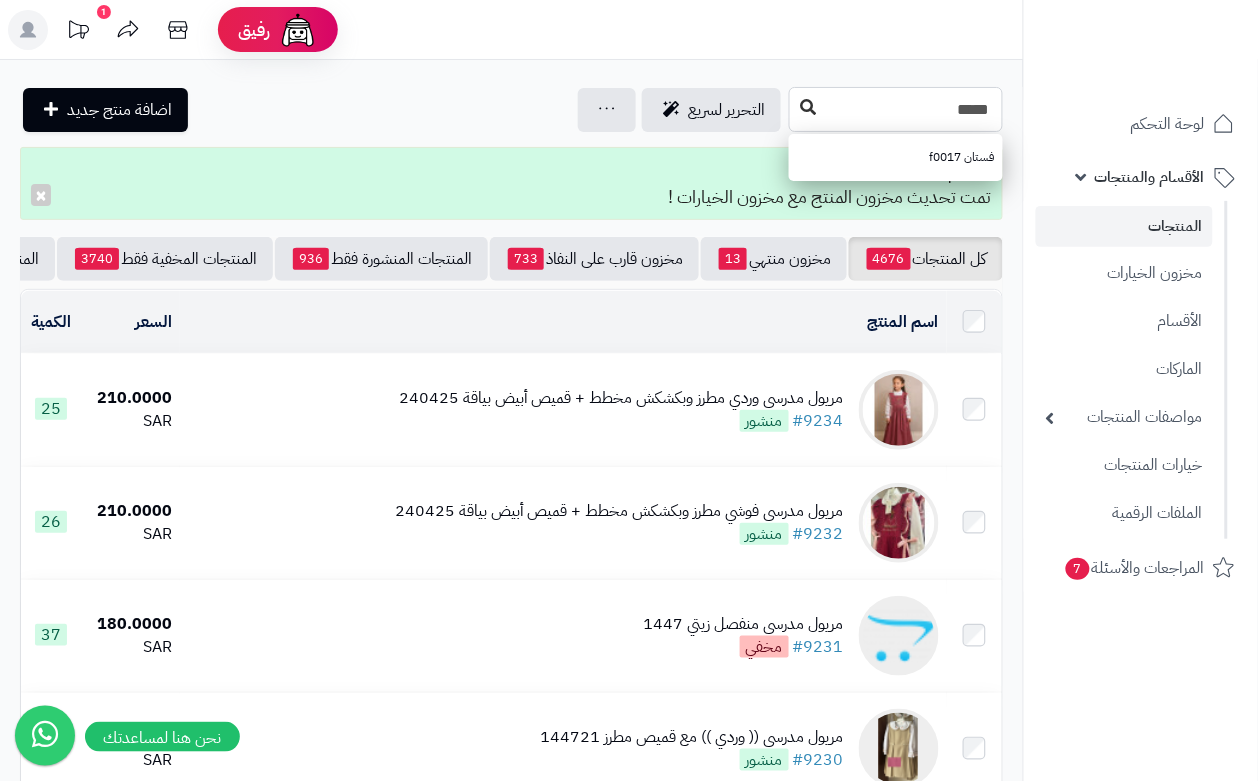 type on "*****" 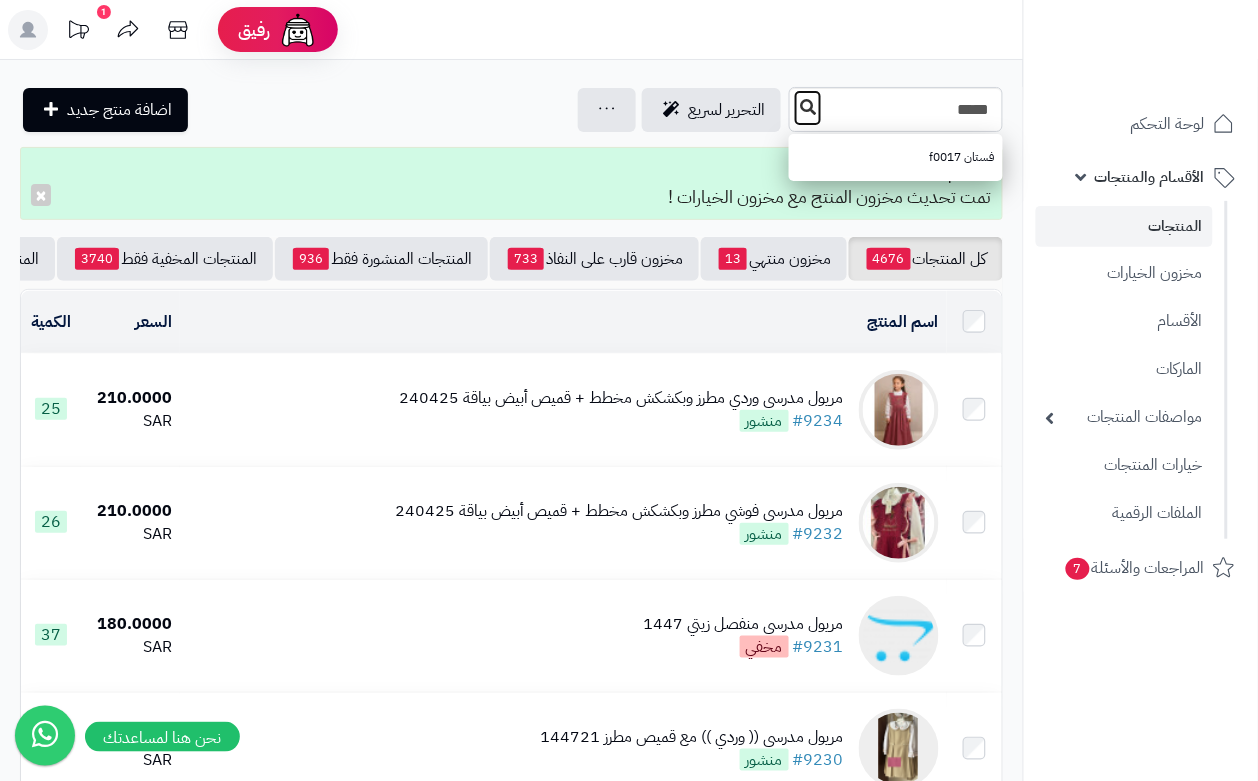 click at bounding box center [808, 107] 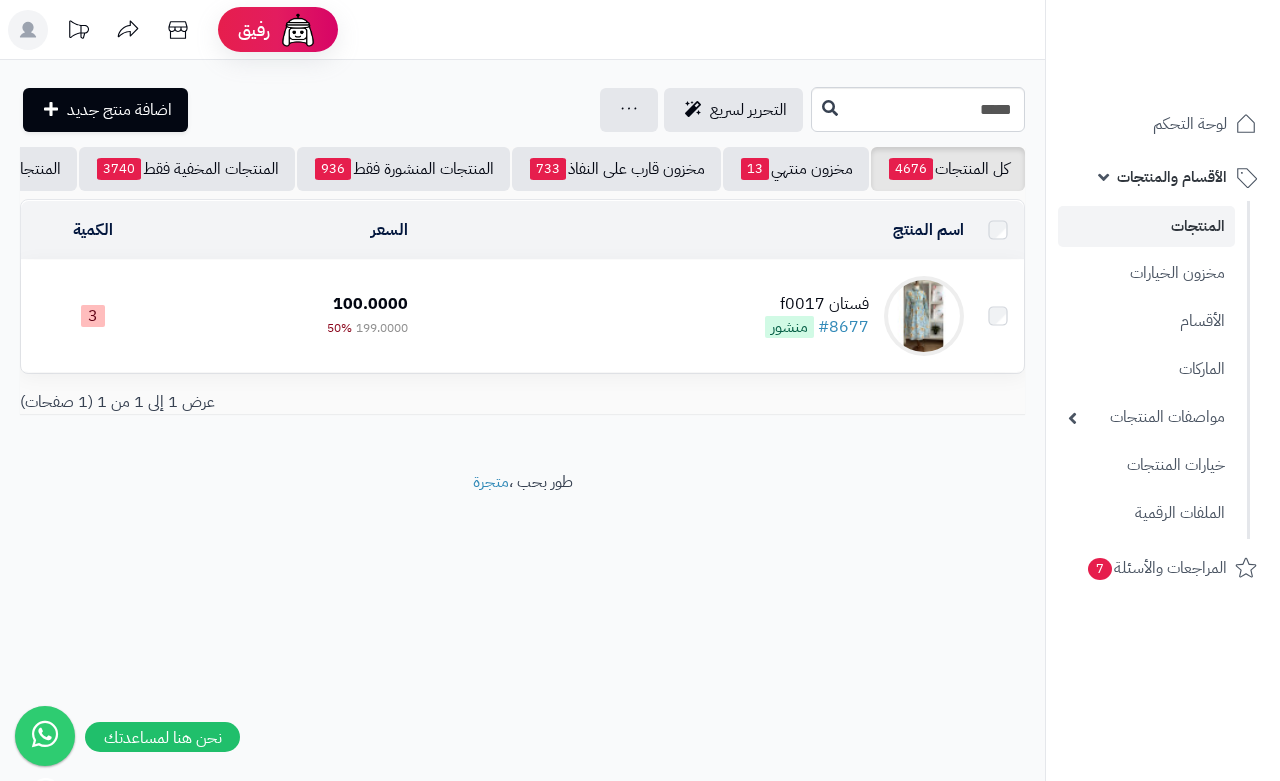 scroll, scrollTop: 0, scrollLeft: 0, axis: both 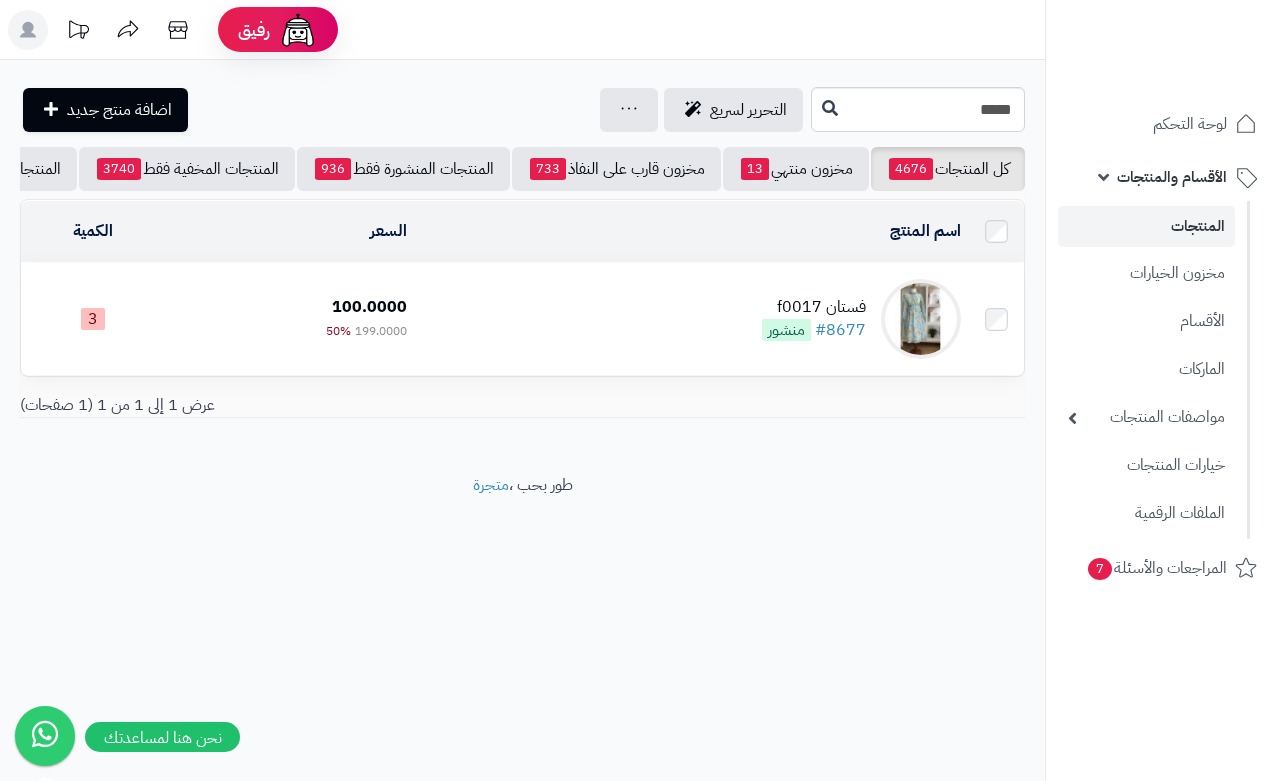 click on "فستان f0017
#8677
منشور" at bounding box center (692, 319) 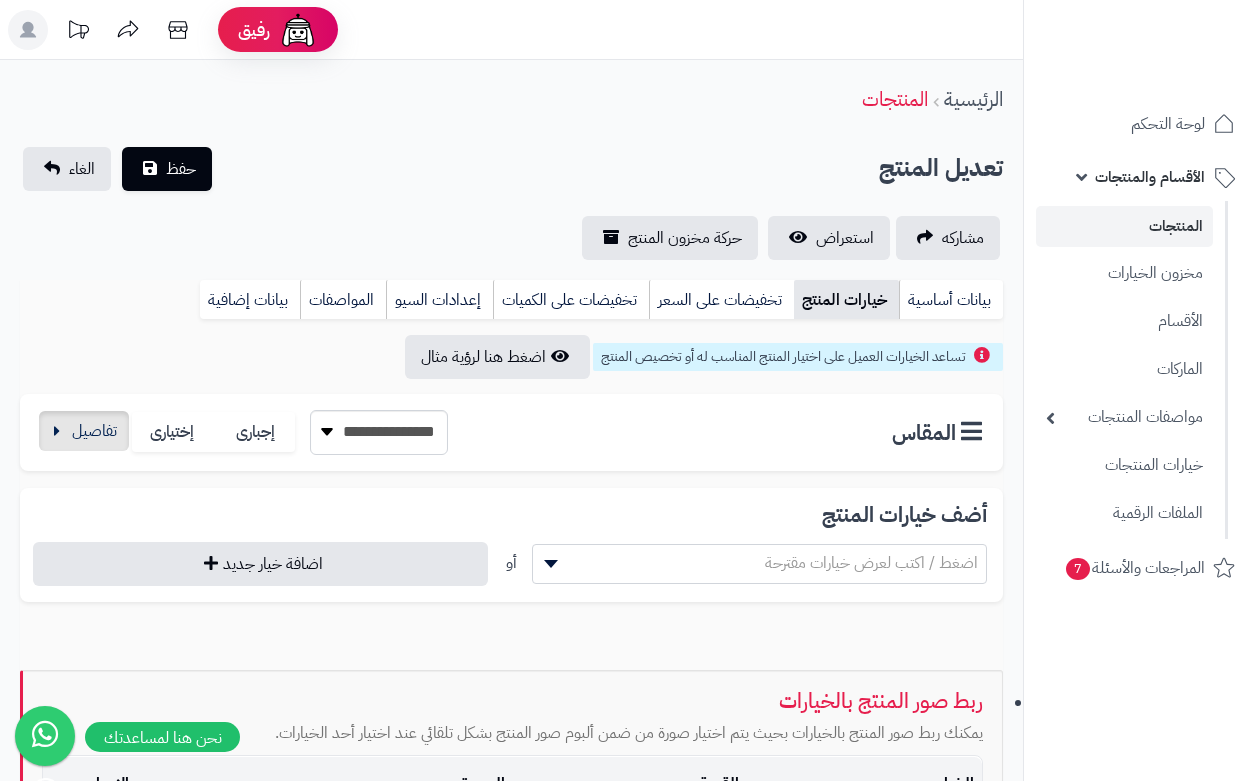 scroll, scrollTop: 0, scrollLeft: 0, axis: both 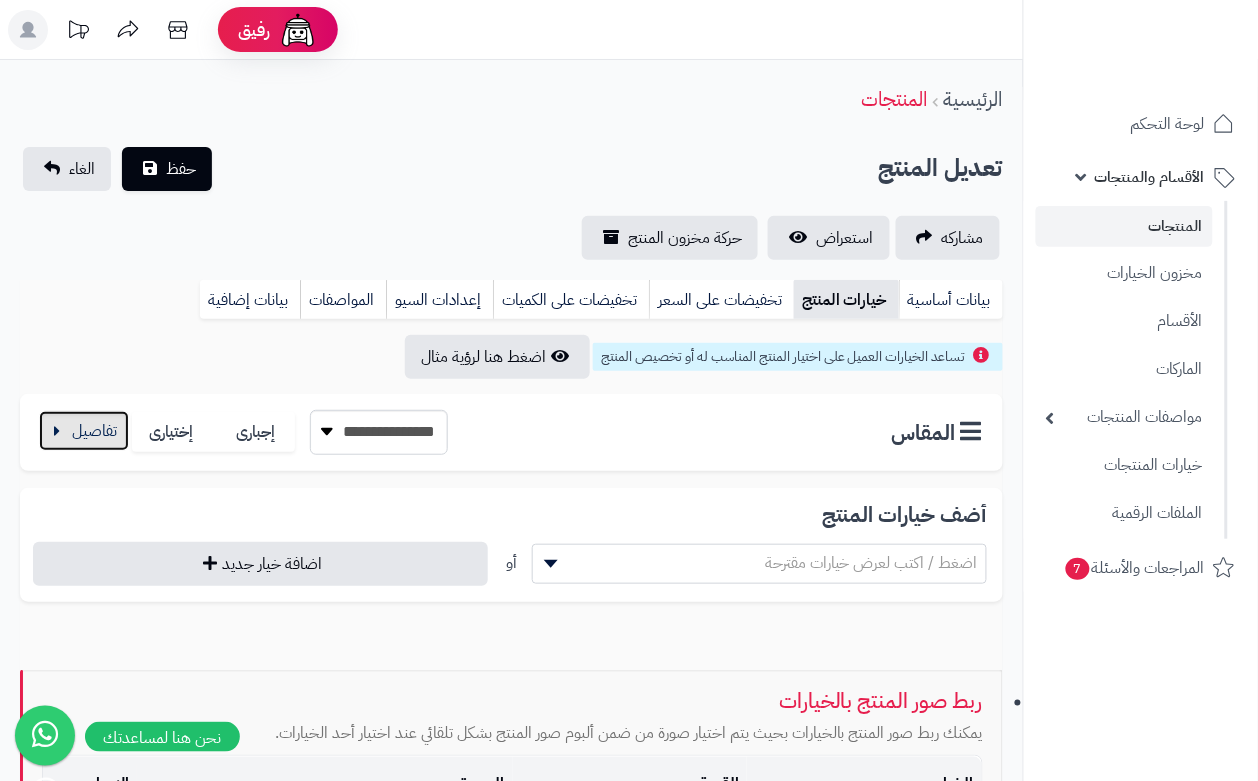click at bounding box center [84, 431] 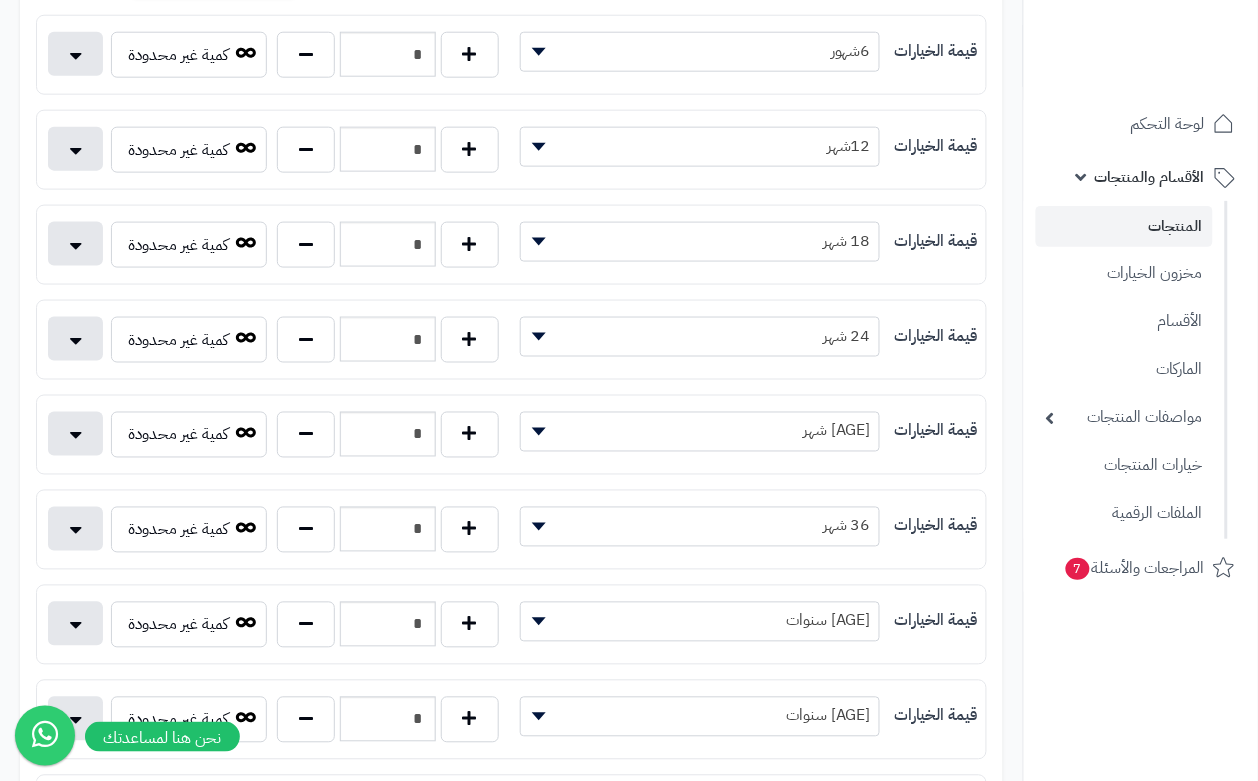 scroll, scrollTop: 500, scrollLeft: 0, axis: vertical 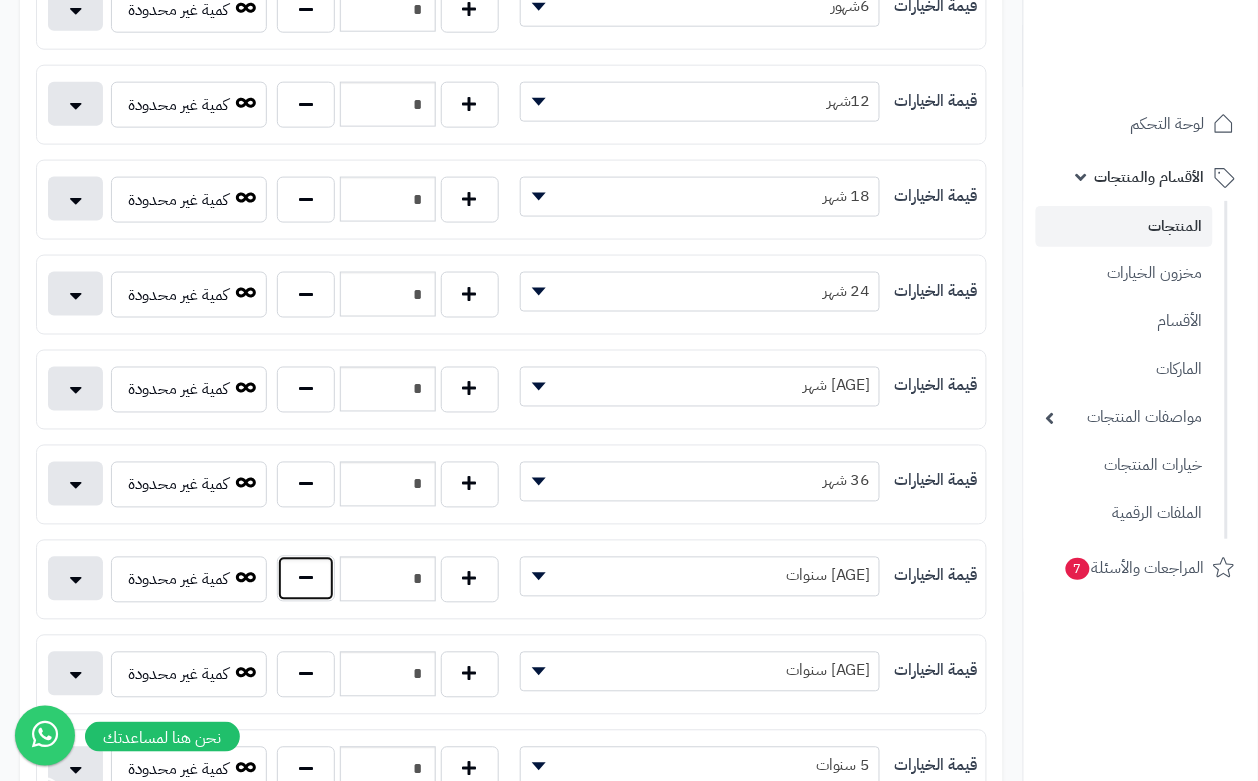 click at bounding box center [306, 579] 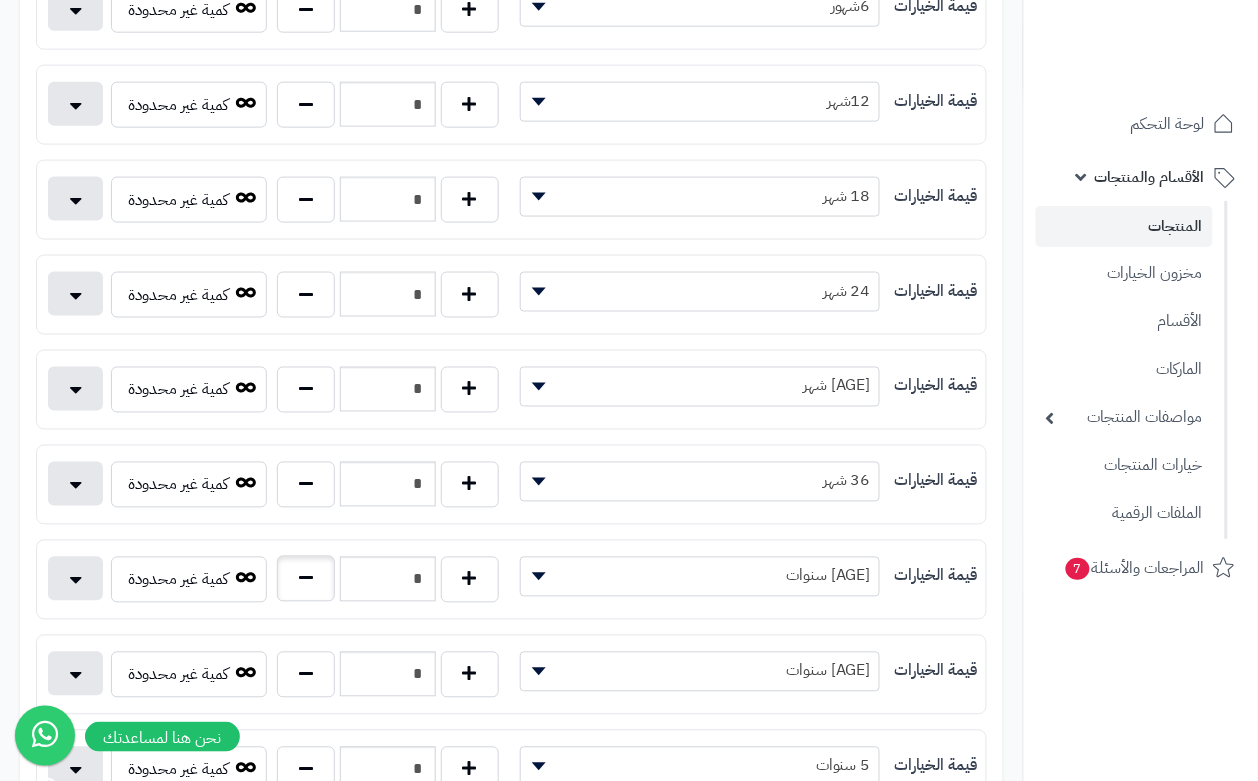 type on "*" 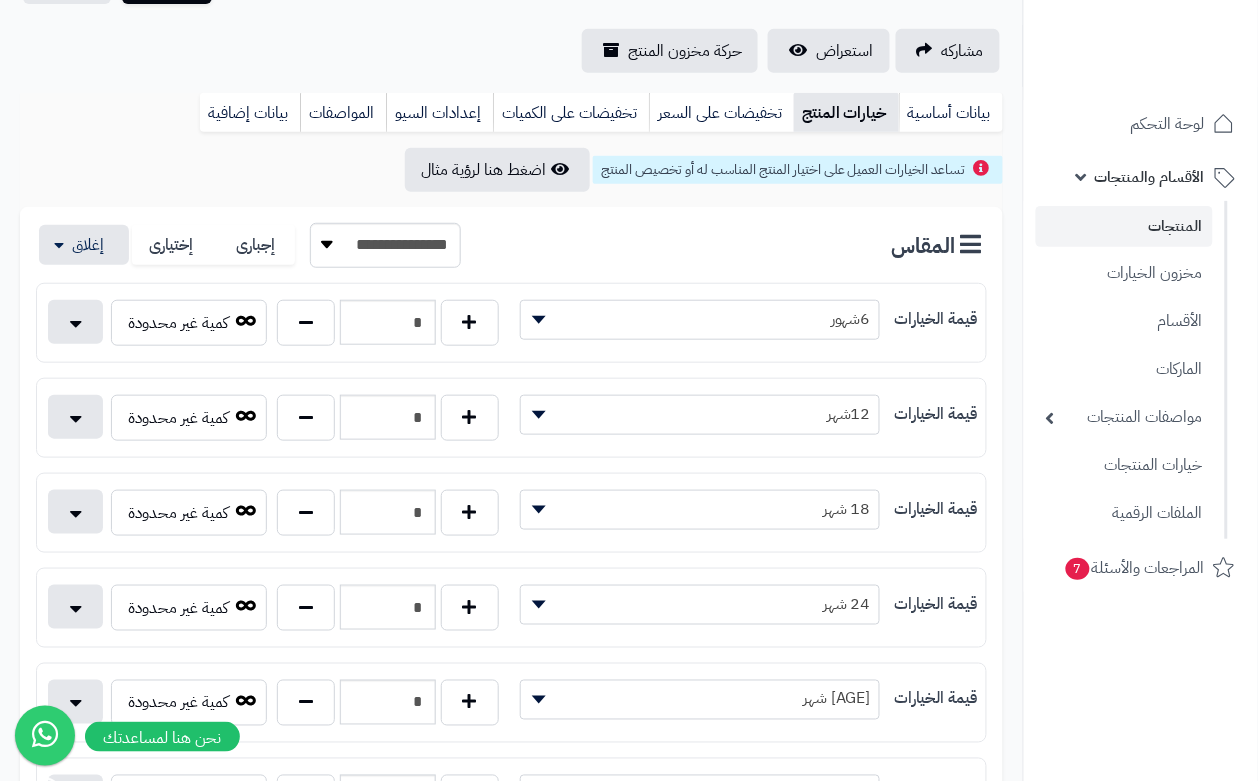 scroll, scrollTop: 0, scrollLeft: 0, axis: both 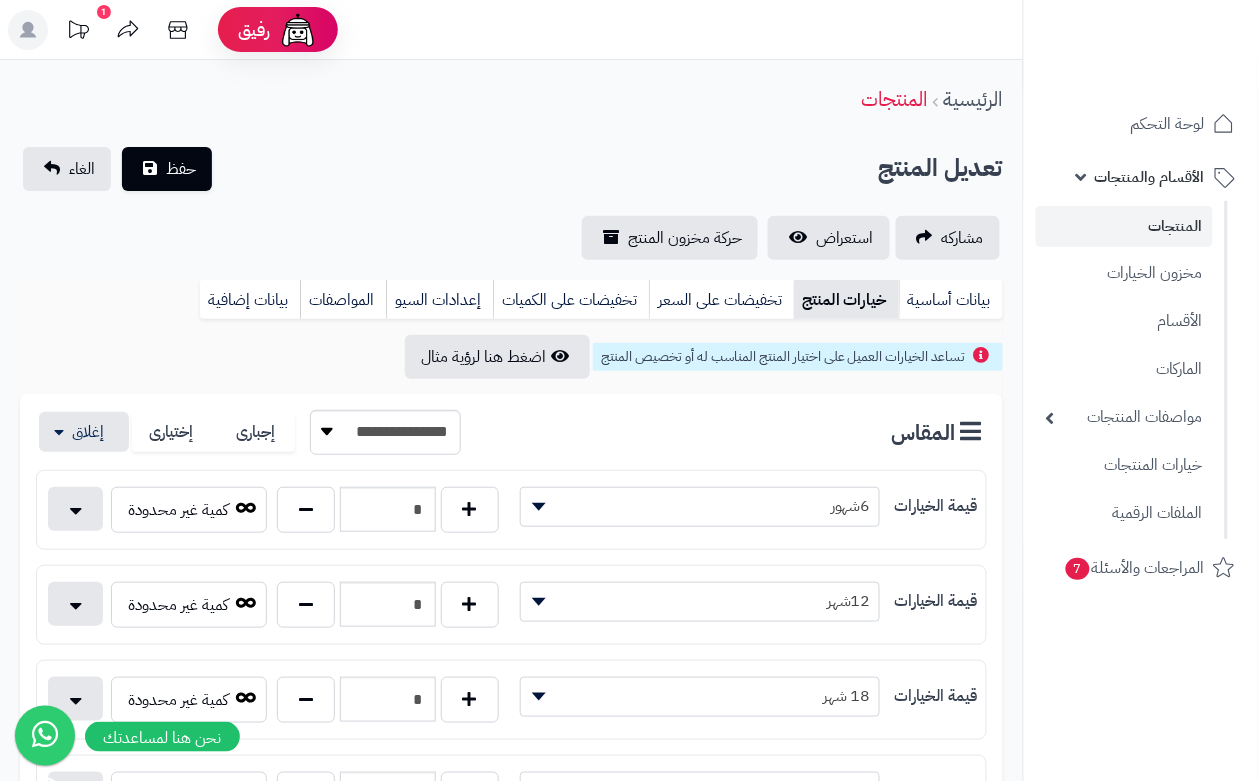 click on "مشاركه     استعراض
حركة مخزون المنتج" at bounding box center (511, 238) 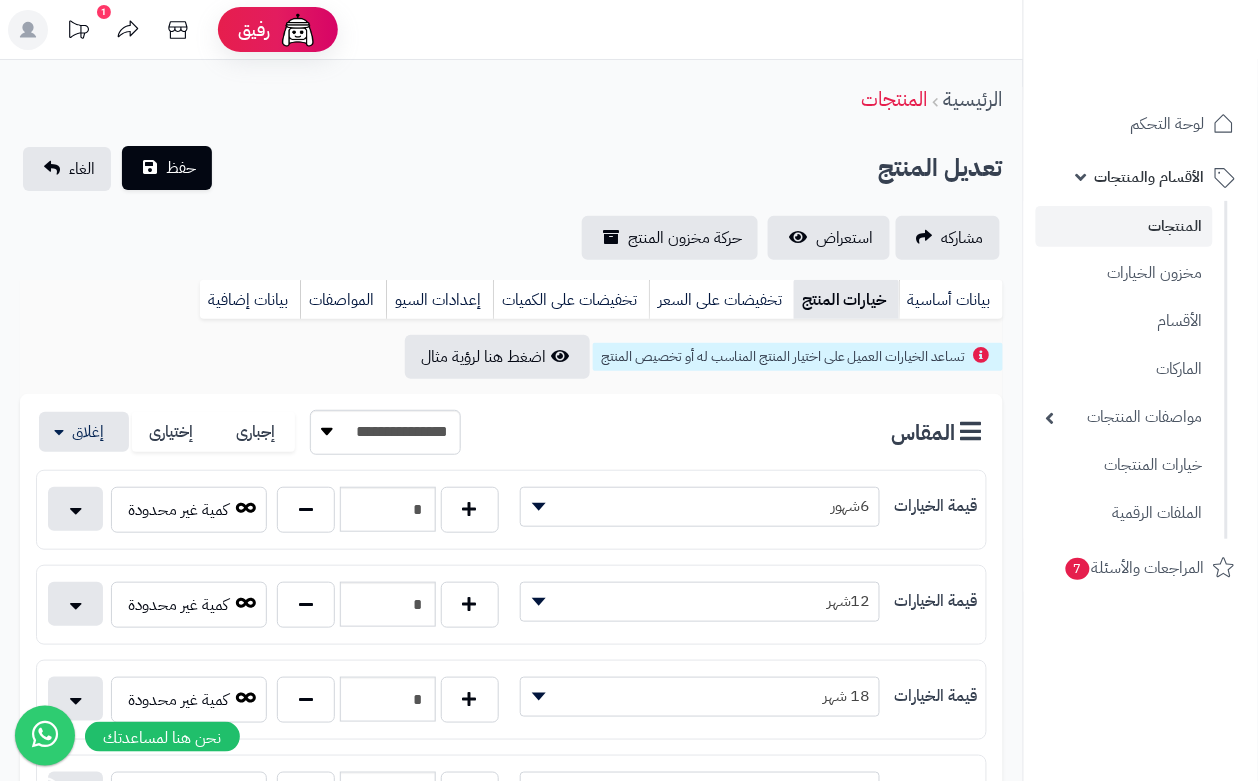drag, startPoint x: 220, startPoint y: 176, endPoint x: 206, endPoint y: 176, distance: 14 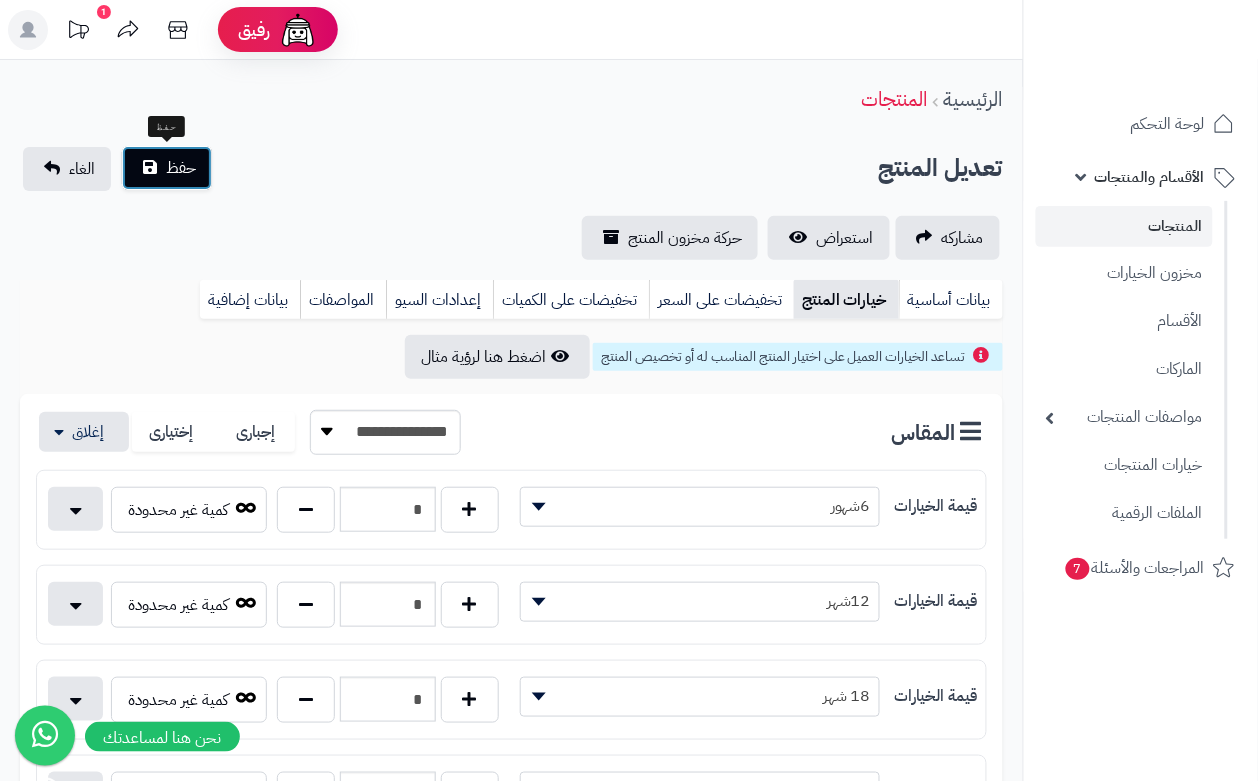 click on "حفظ" at bounding box center (181, 168) 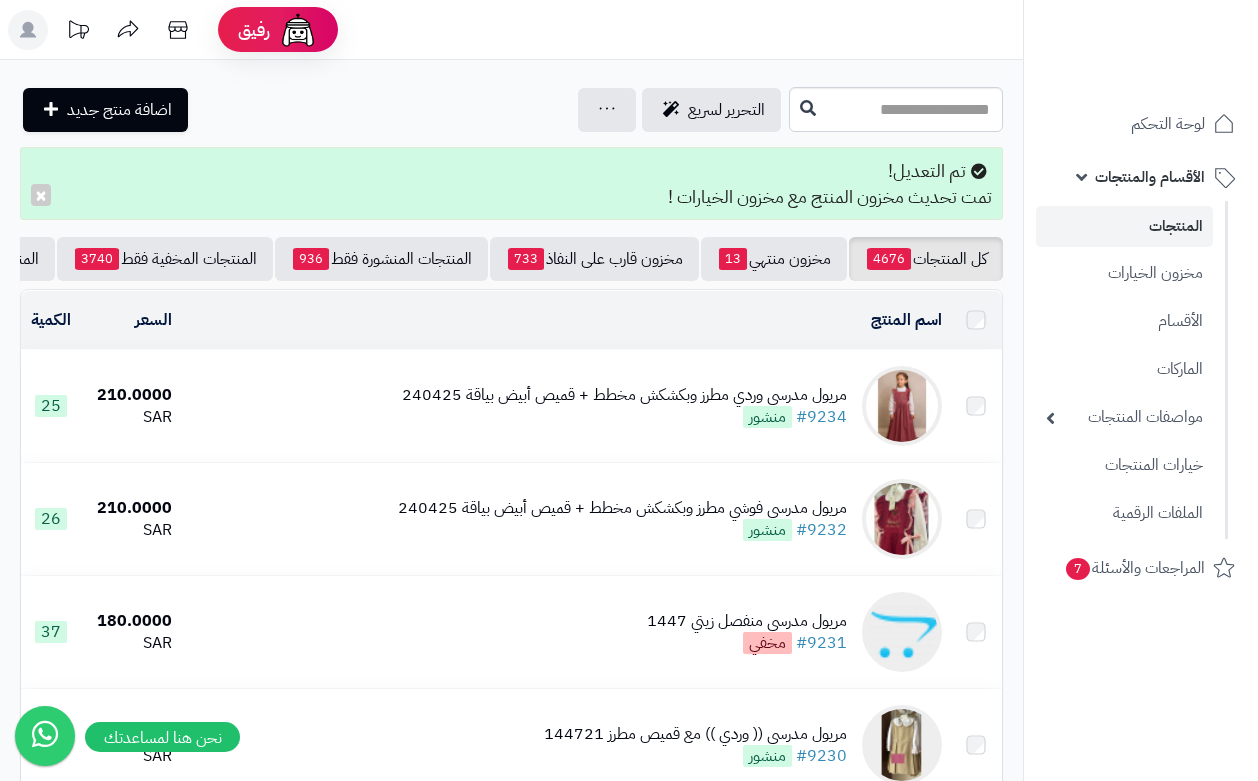 scroll, scrollTop: 0, scrollLeft: 0, axis: both 